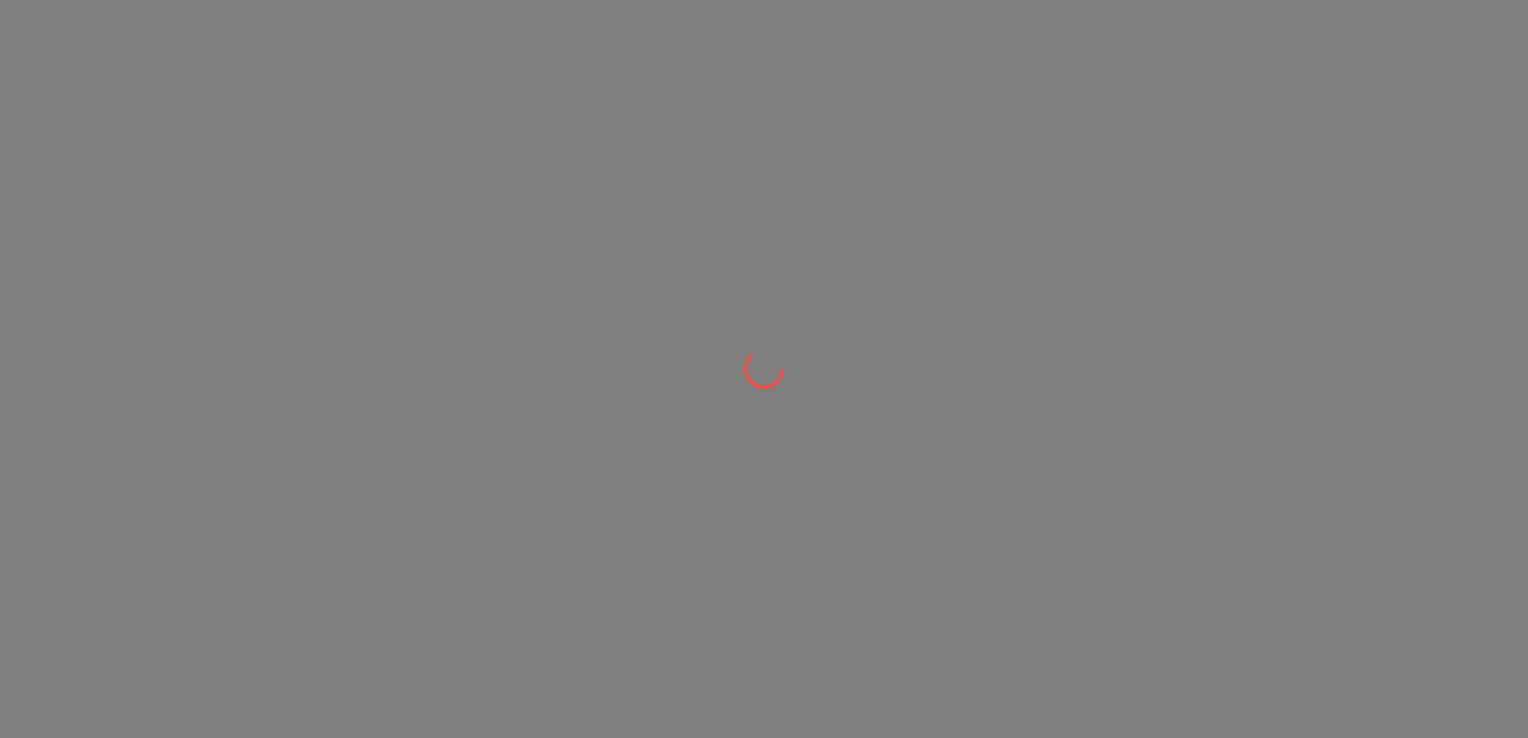 scroll, scrollTop: 0, scrollLeft: 0, axis: both 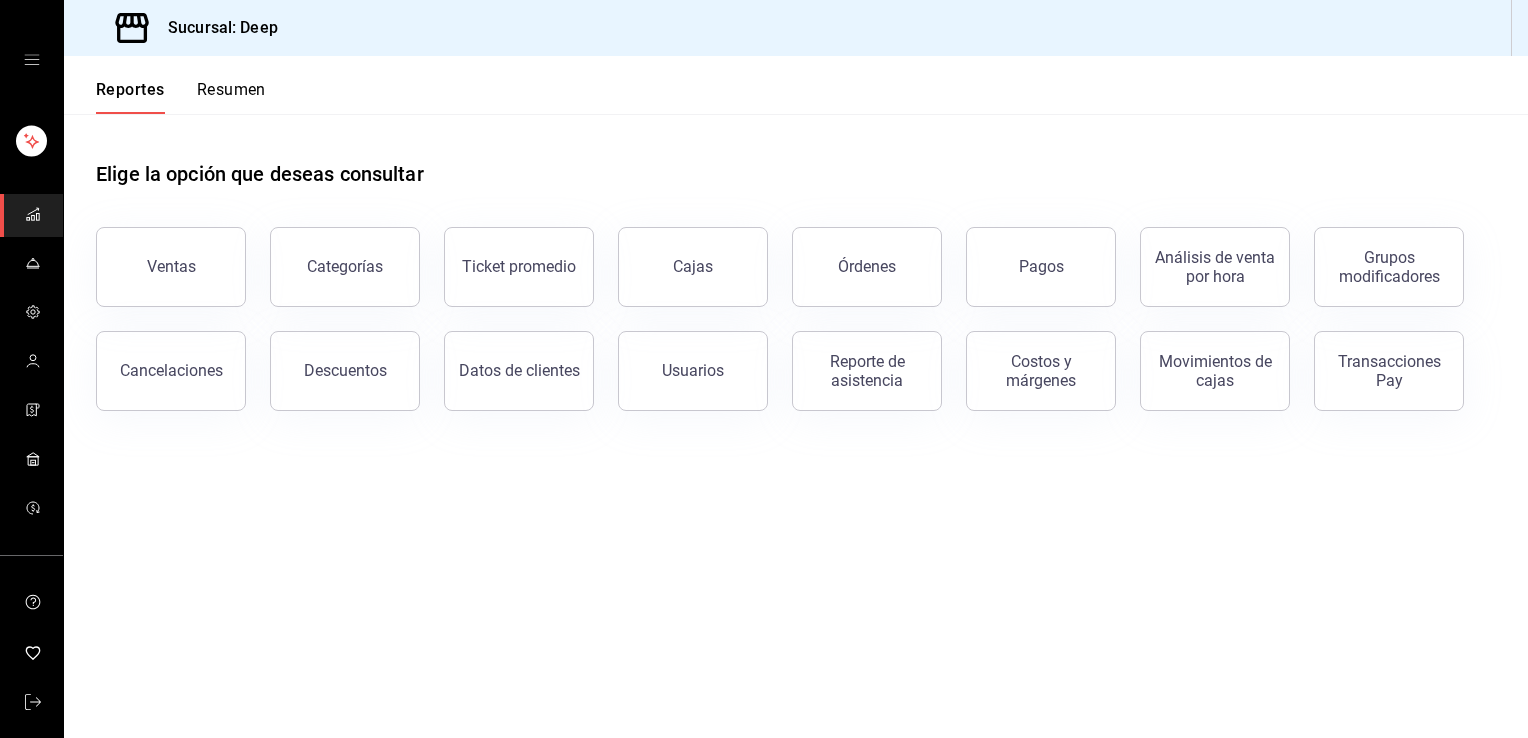 click on "Resumen" at bounding box center (231, 97) 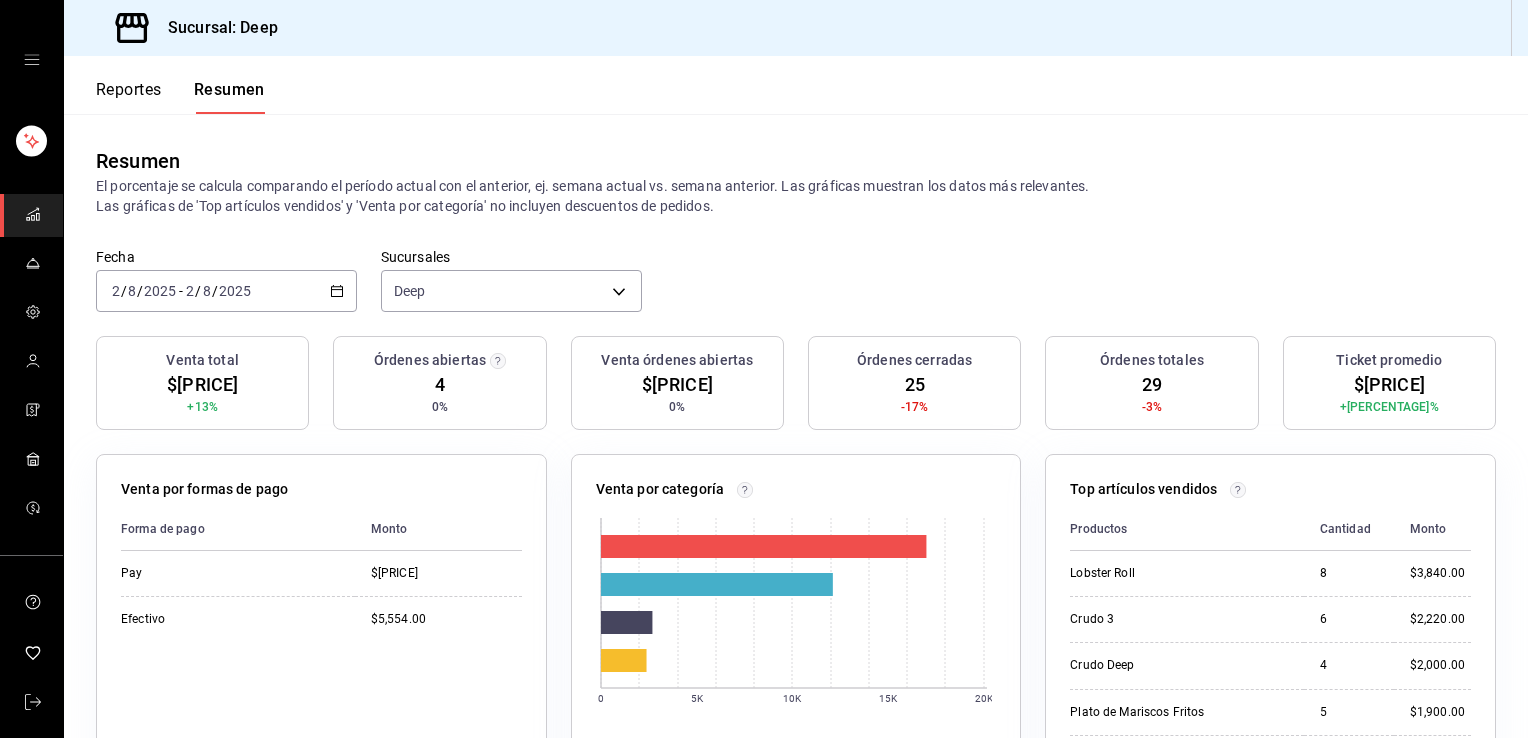 click on "Reportes" at bounding box center (129, 97) 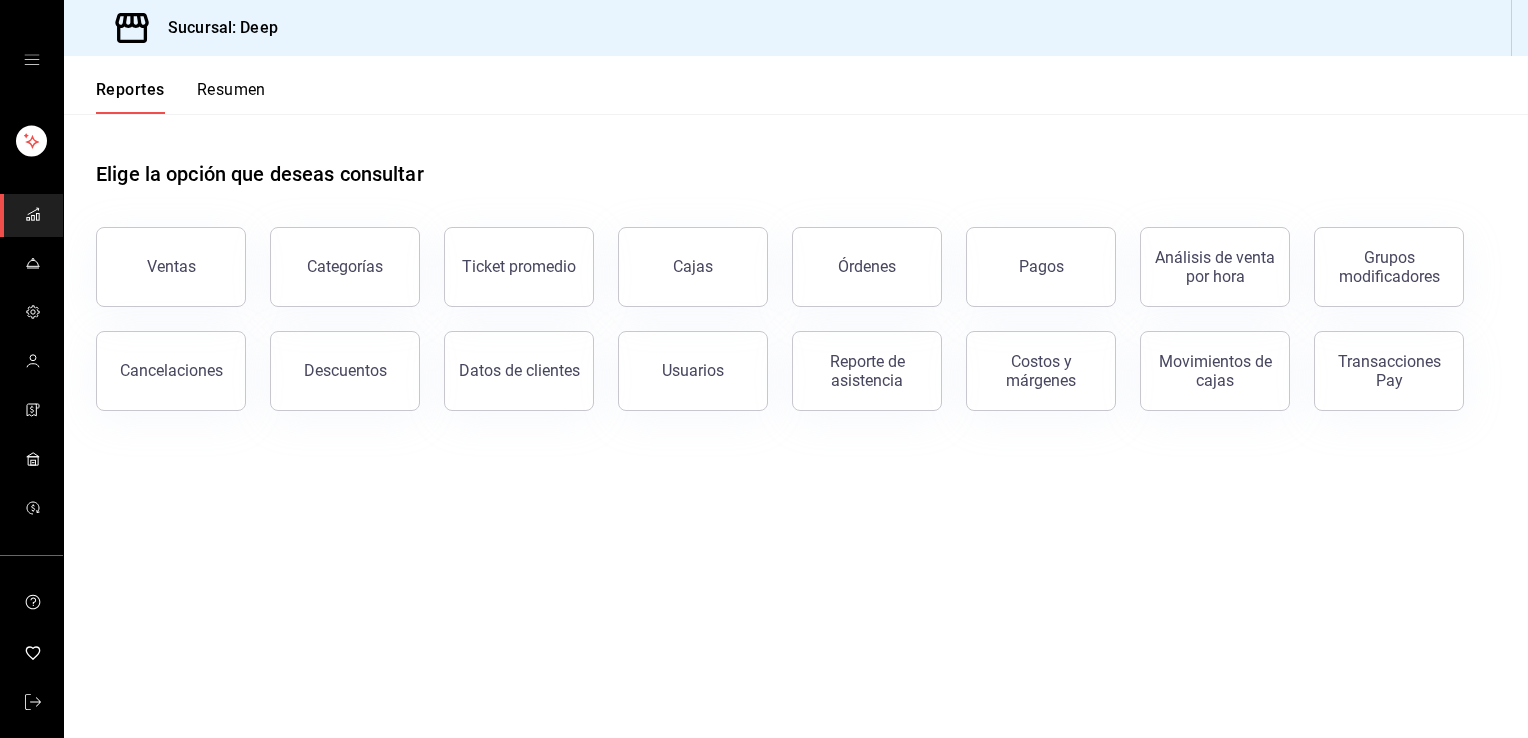 click at bounding box center [31, 60] 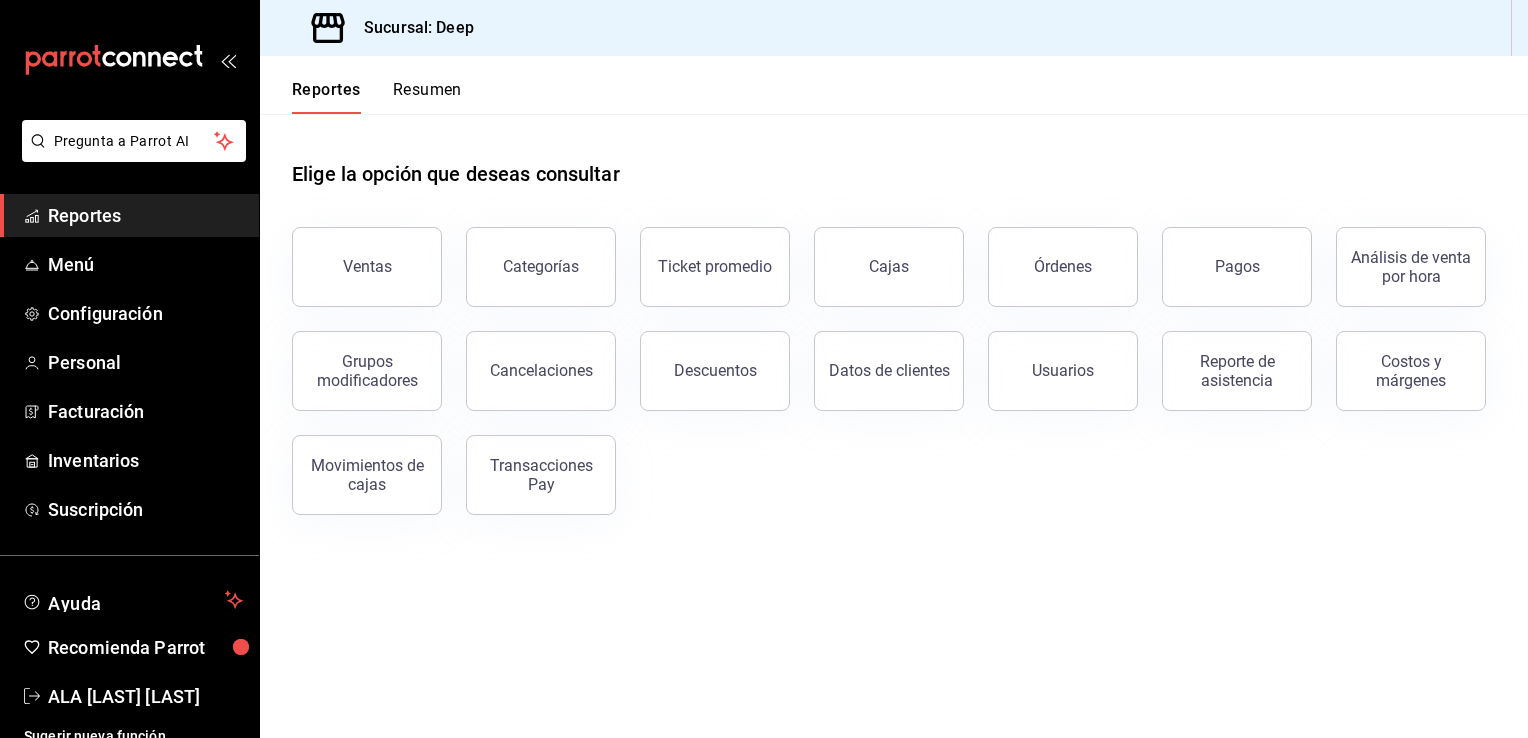 click on "Reportes" at bounding box center (145, 215) 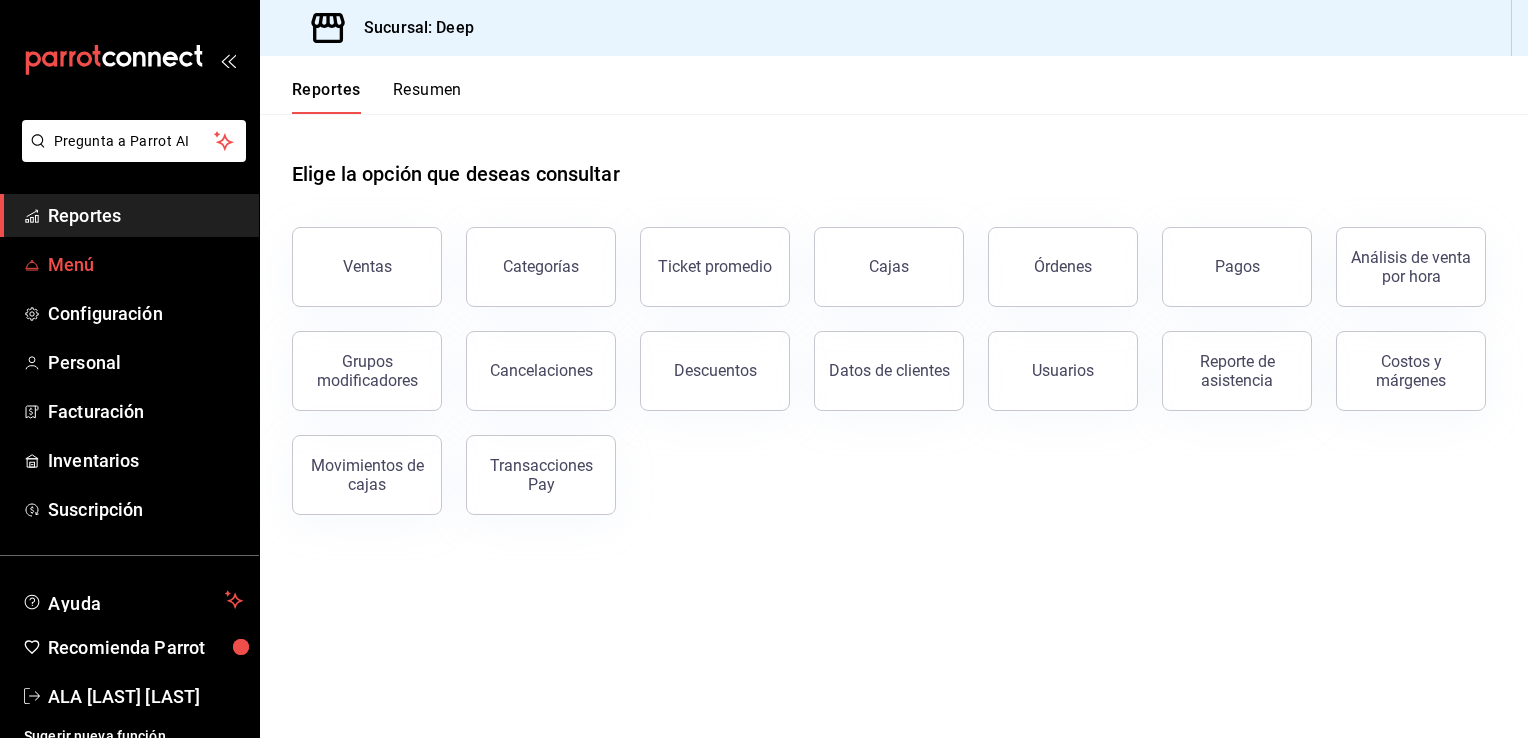 click on "Menú" at bounding box center (145, 264) 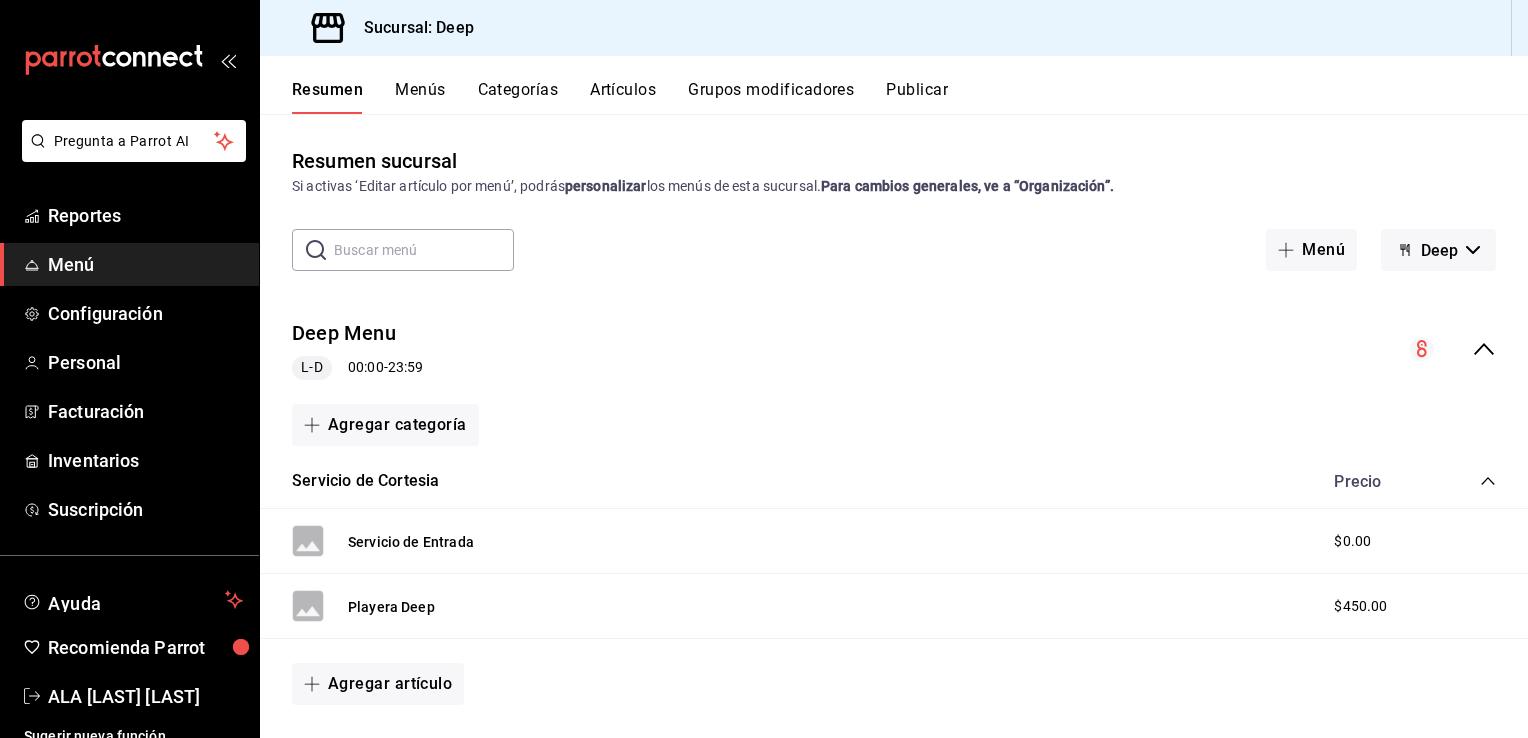 click on "Menú" at bounding box center (145, 264) 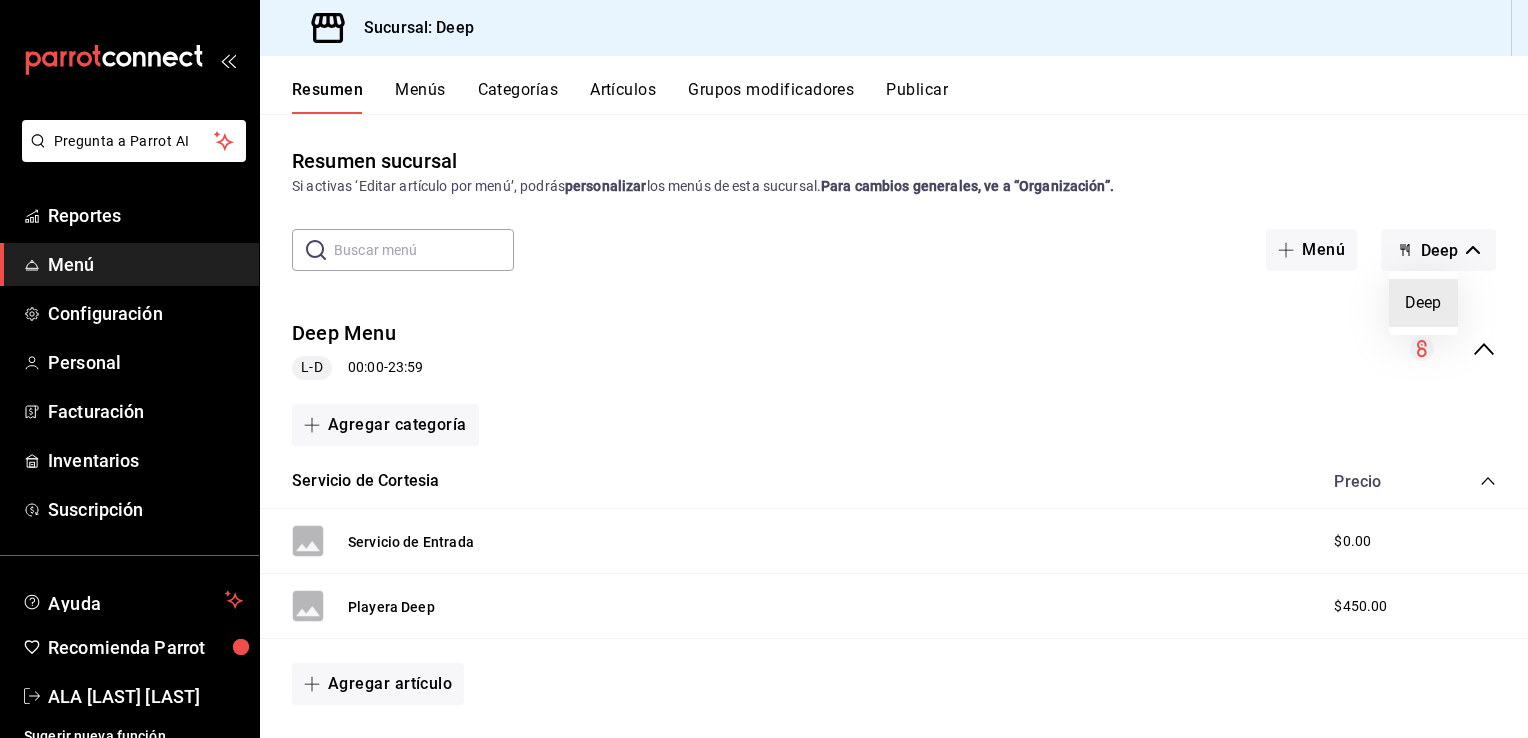 click at bounding box center [764, 369] 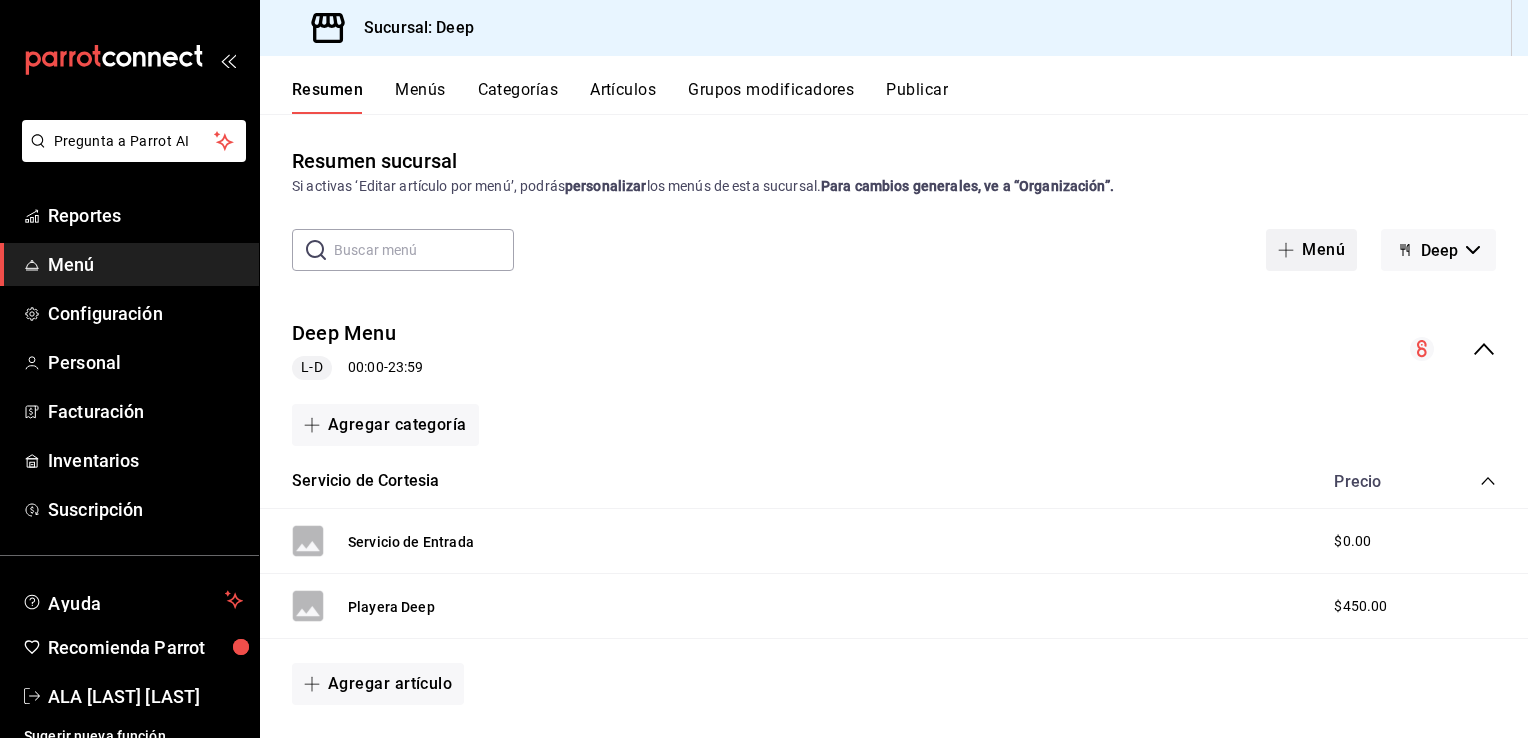 click on "Menú" at bounding box center (1311, 250) 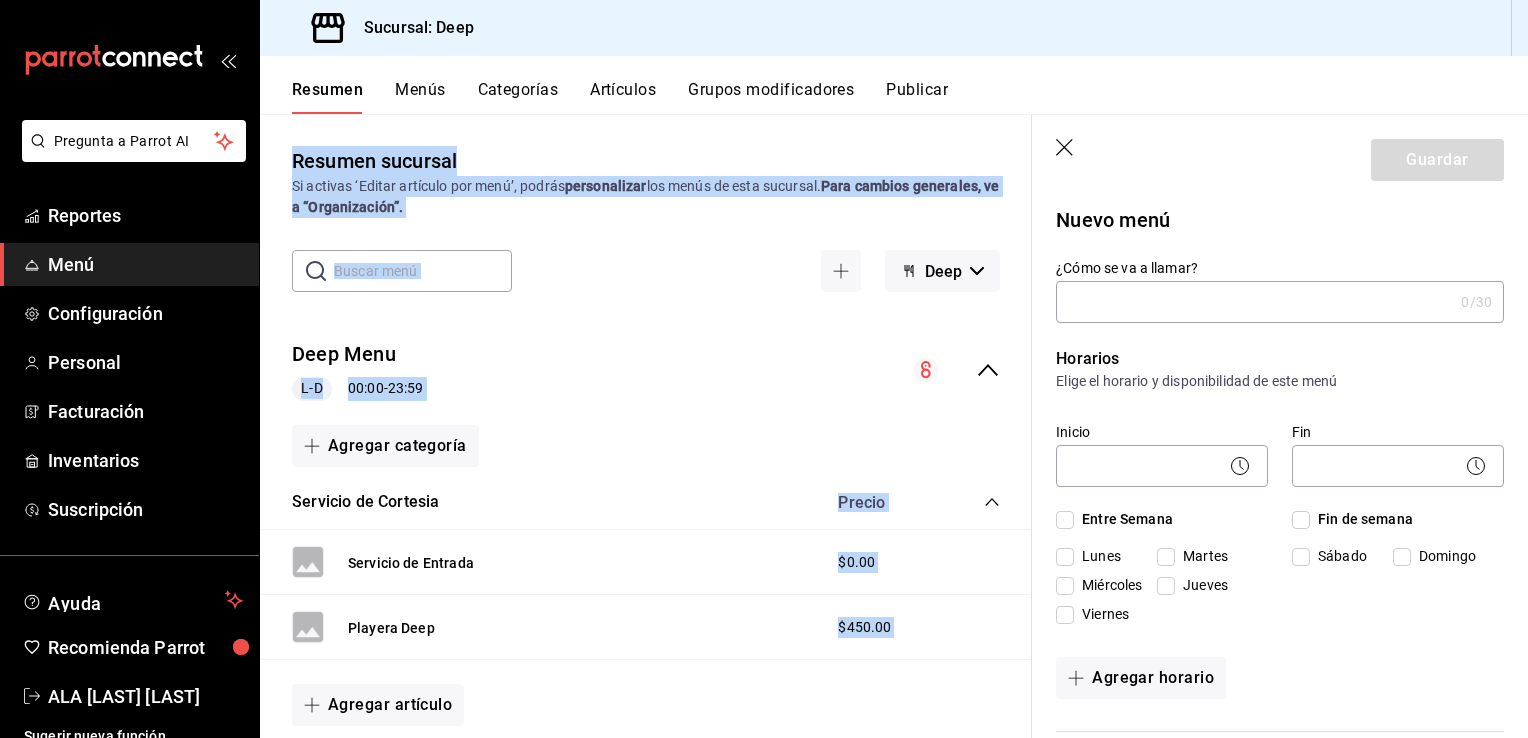 drag, startPoint x: 1259, startPoint y: 113, endPoint x: 1053, endPoint y: 149, distance: 209.12198 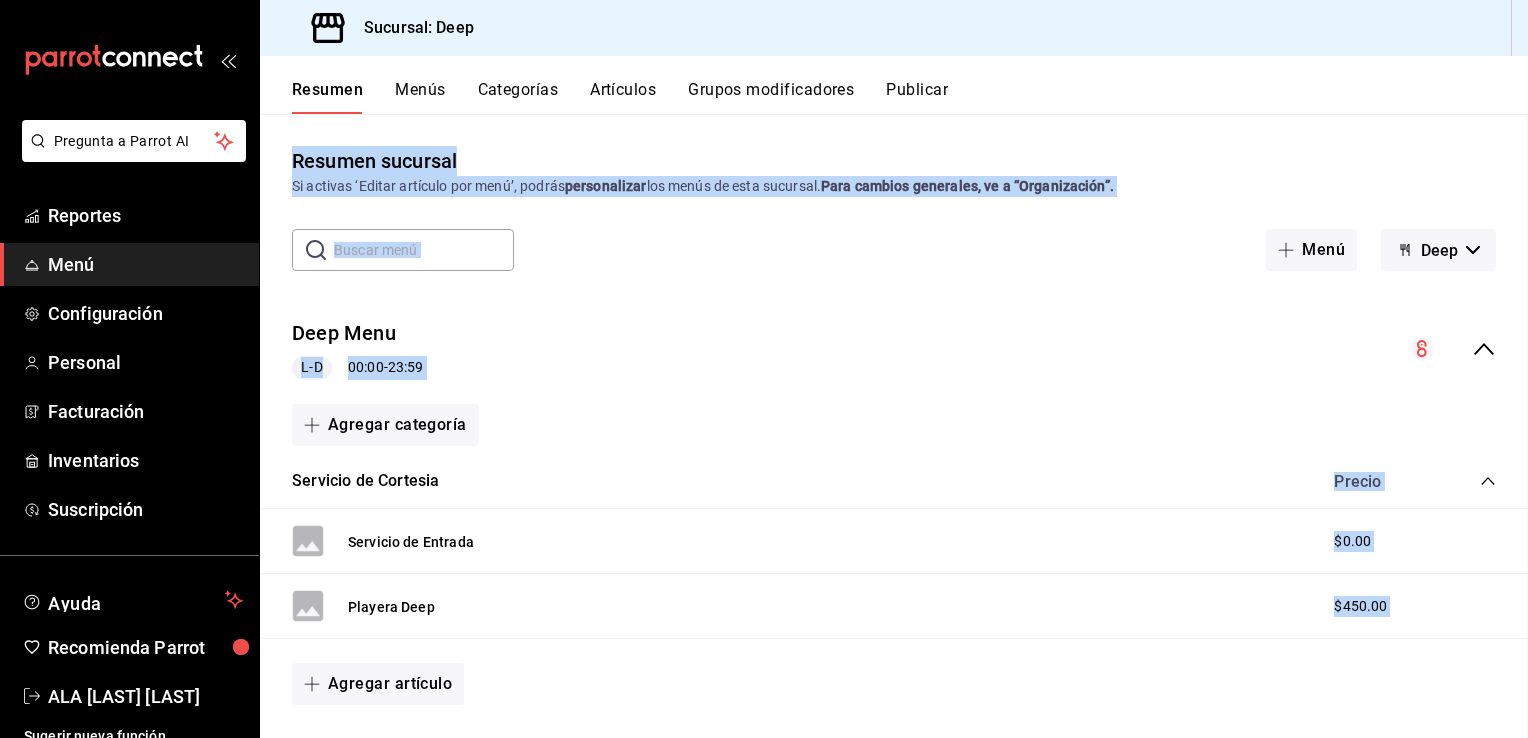 click on "Resumen sucursal Si activas ‘Editar artículo por menú’, podrás  personalizar  los menús de esta sucursal.  Para cambios generales, ve a “Organización”. ​ ​ Menú Deep Deep Menu L-D 00:00  -  23:59 Agregar categoría Servicio de Cortesia Precio Servicio de Entrada $0.00 Playera Deep $450.00 Agregar artículo Barra Fria Deep Precio Tartar de Atun Poke $250.00 Coctel Victoria $280.00 Tenazas de Cangrejo Moro $1,100.00 Media Docena Ostiones $270.00 Crudo Deep $500.00 Crudo 3 $370.00 Crudo de Callo $600.00 Plato de Mariscos en Hielo $1,300.00 Tartar de Salmon Poke $250.00 Media Tenazas de Cangrejo Moro $650.00 Crudo Atun $320.00 Crudo Salmon $360.00 Crudo Hamachi $480.00 Orden de Callo $800.00 Aguachile $240.00 Tos de Atun $100.00 Carpaccio de Pulpo $160.00 Tos de Hamachi $170.00 Crudo de Aleta Azul $335.00 Tos de Callo $200.00 Ensalada Cesar Deep Ensalada $220.00 Tos-Poke Atun $120.00 Almeja Chocolata Almeja $120.00 Almeja Reina Almeja $120.00 Callo Margarita $250.00 Tos-Poke Salmon $120.00 L-D D" at bounding box center [894, 426] 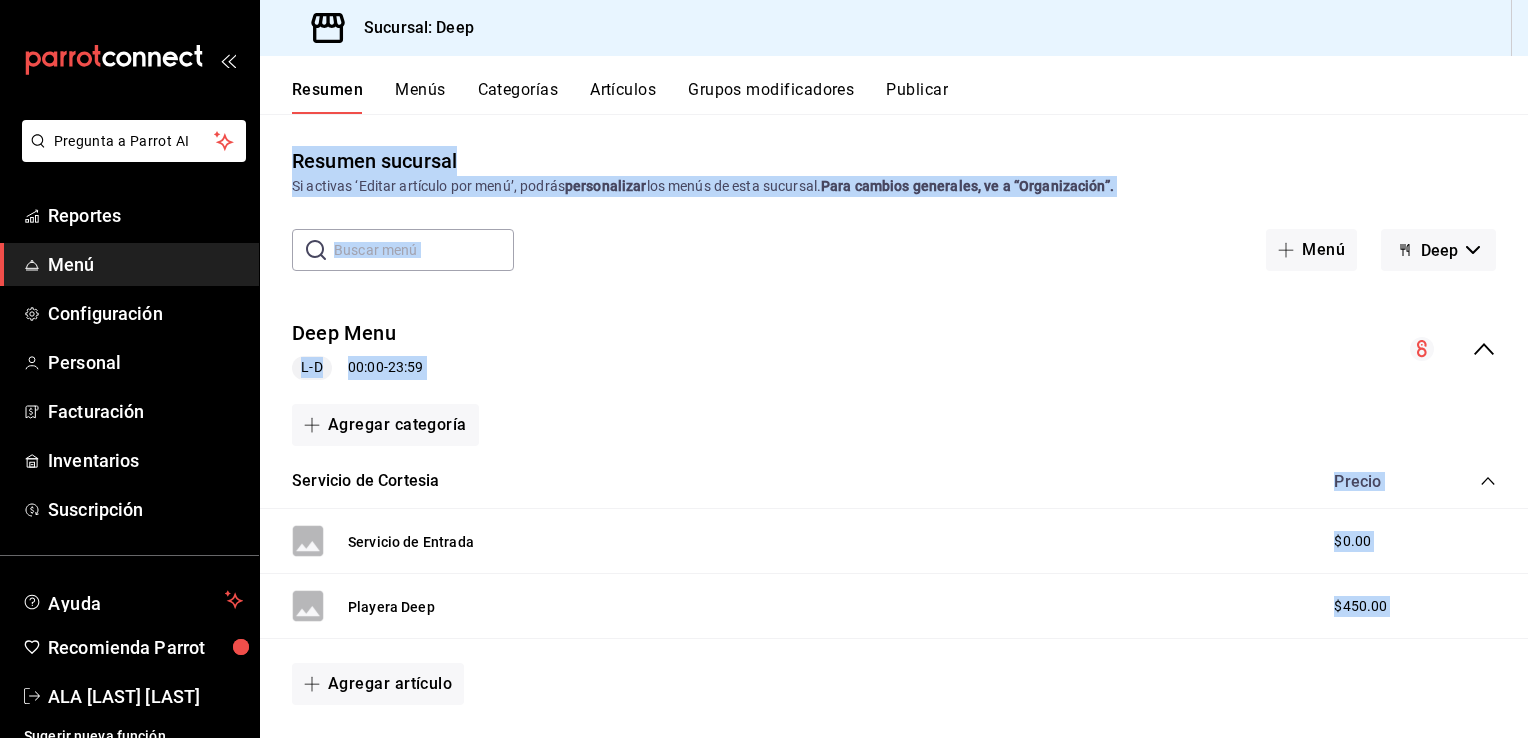 click on "Resumen sucursal Si activas ‘Editar artículo por menú’, podrás  personalizar  los menús de esta sucursal.  Para cambios generales, ve a “Organización”." at bounding box center [894, 171] 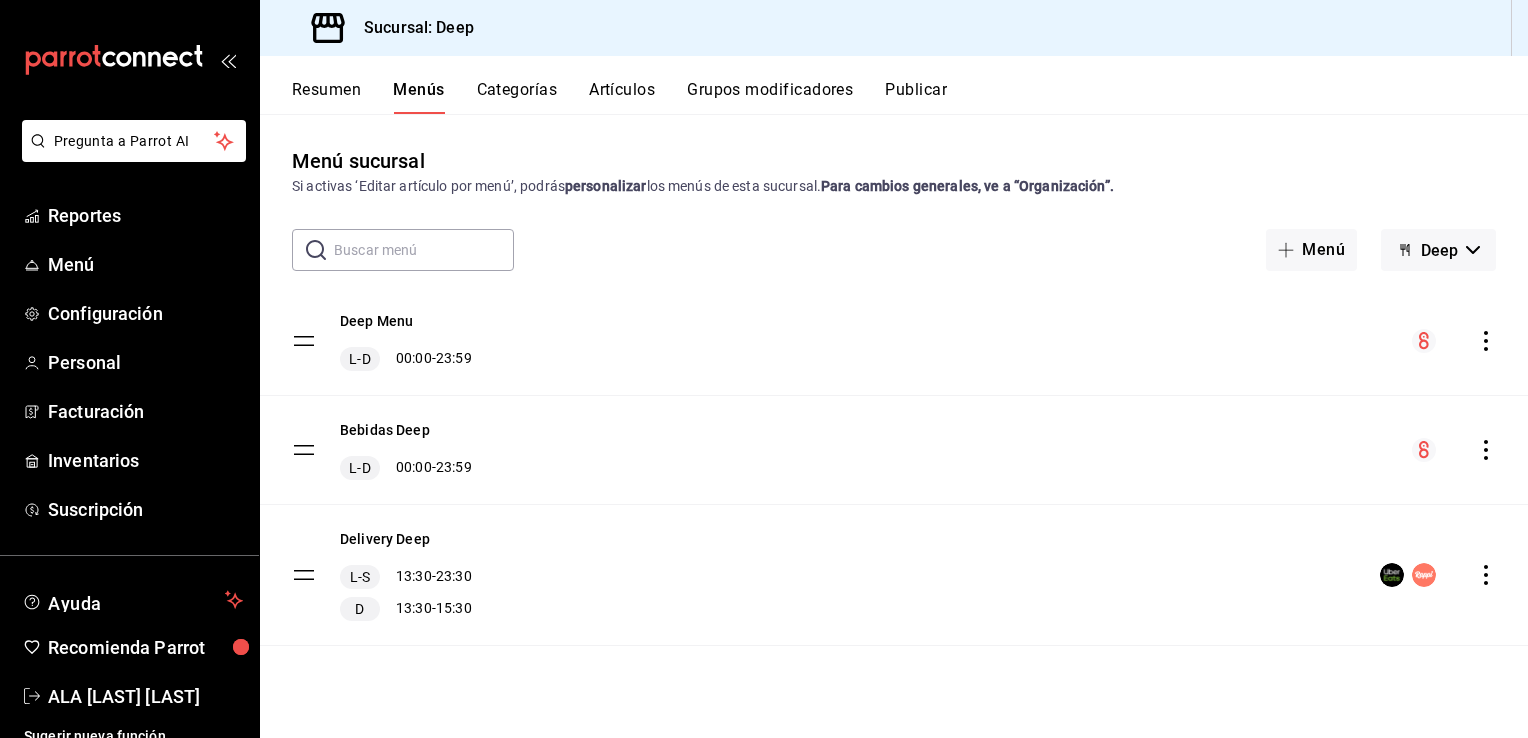 click on "Categorías" at bounding box center [517, 97] 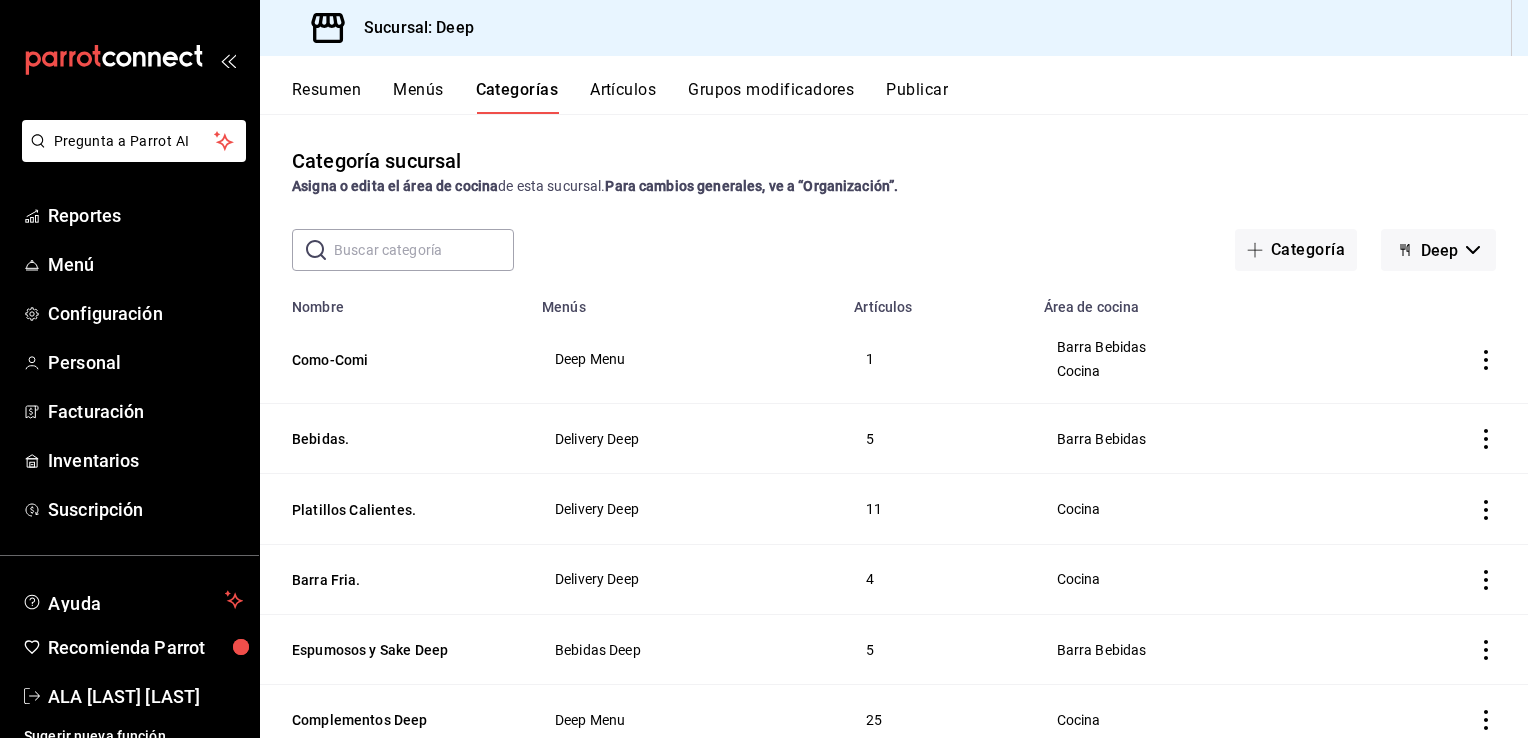 click on "Resumen Menús Categorías Artículos Grupos modificadores Publicar" at bounding box center [894, 85] 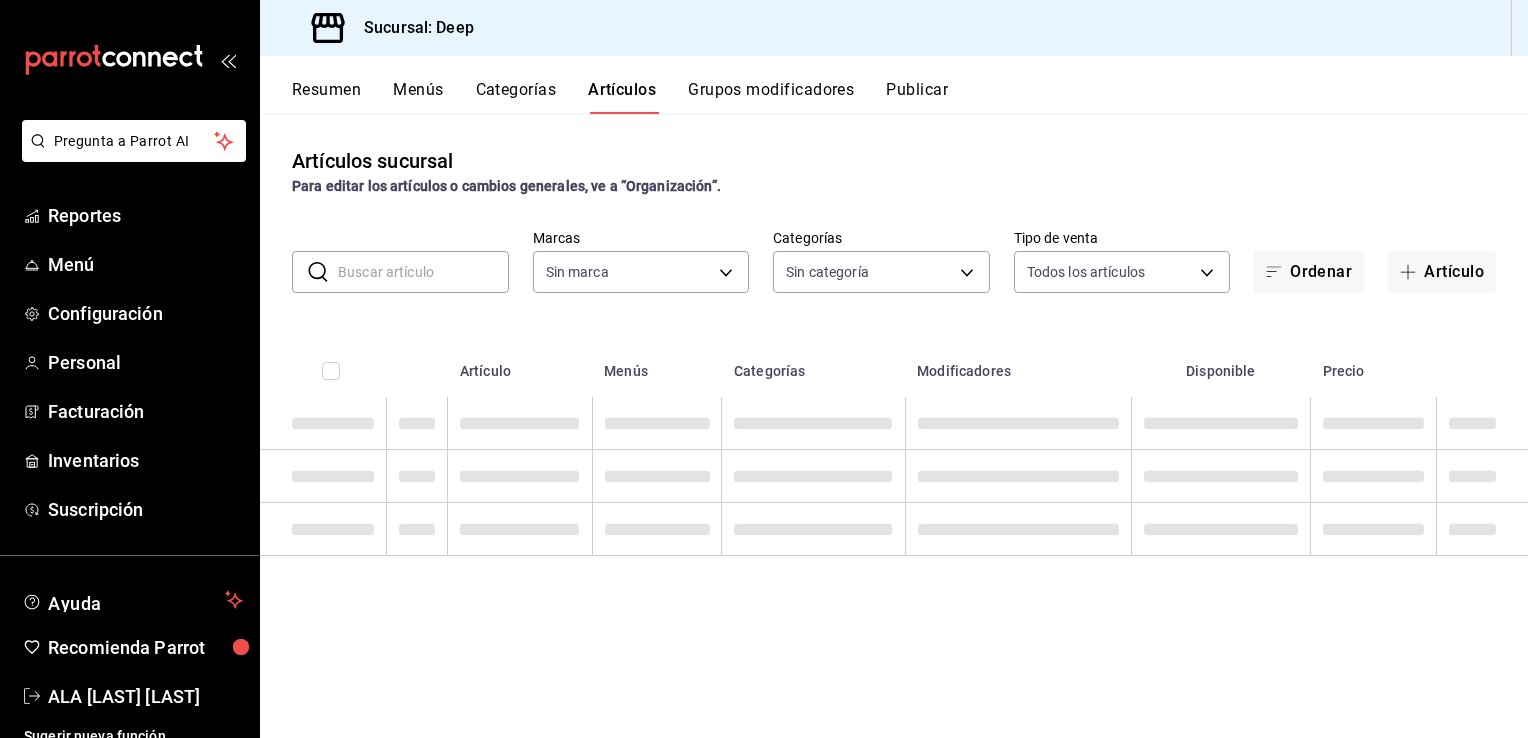 type on "[UUID]" 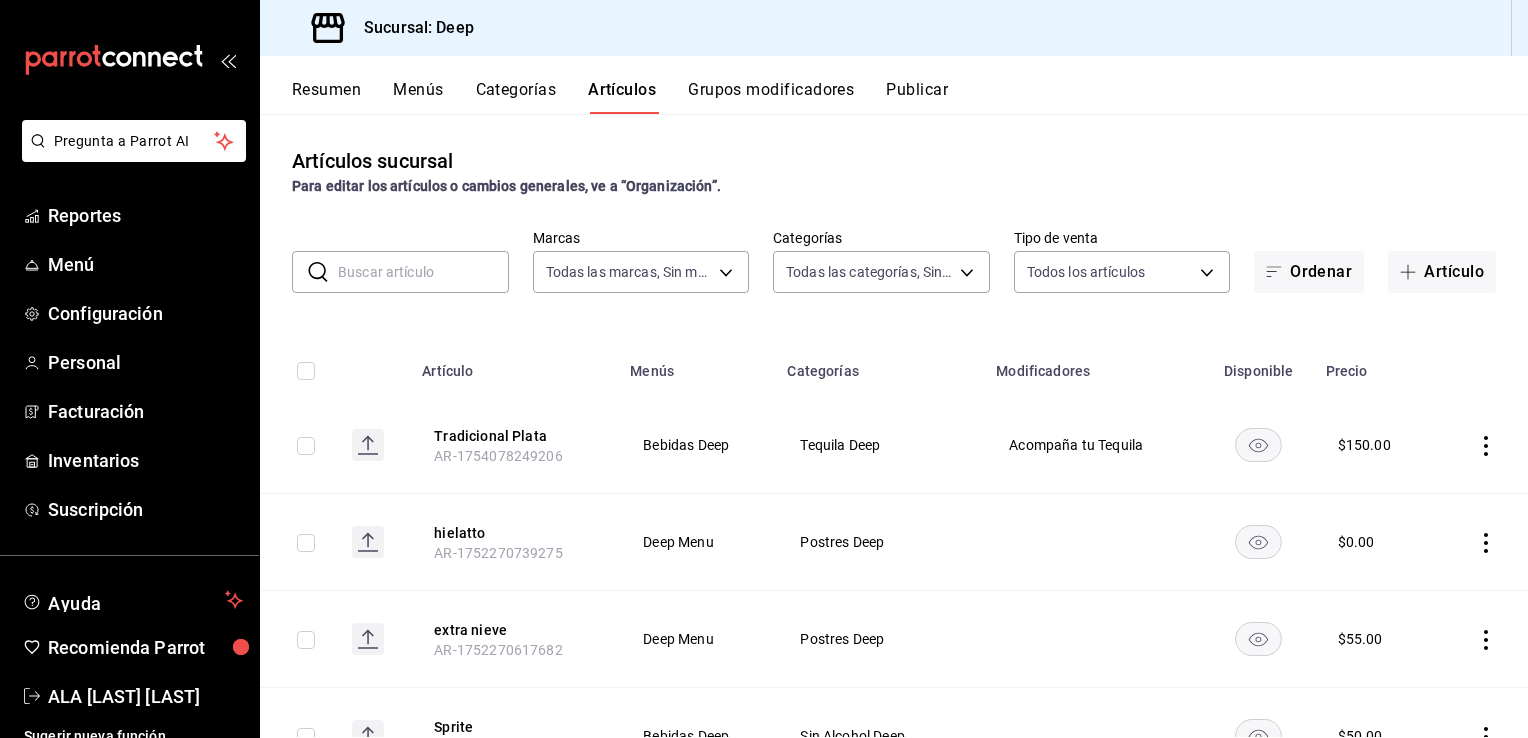 type on "[UUID],[UUID],[UUID],[UUID],[UUID],[UUID],[UUID],[UUID],[UUID],[UUID],[UUID],[UUID],[UUID],[UUID],[UUID],[UUID],[UUID],[UUID],[UUID],[UUID],[UUID],[UUID],[UUID],[UUID],[UUID]" 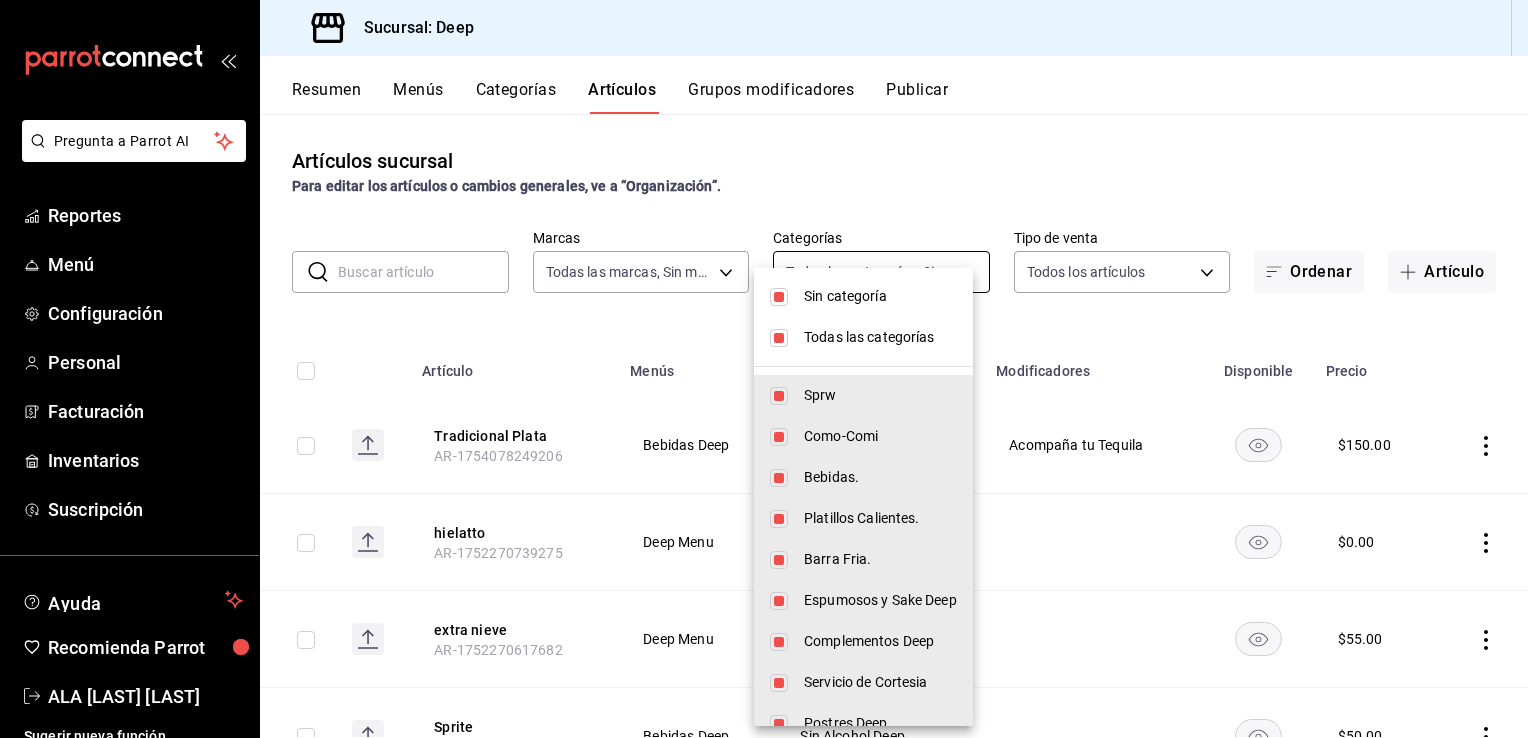 click on "Pregunta a Parrot AI Reportes   Menú   Configuración   Personal   Facturación   Inventarios   Suscripción   Ayuda Recomienda Parrot   ALA [LAST] [LAST]   Sugerir nueva función   Sucursal: Deep Resumen Menús Categorías Artículos Grupos modificadores Publicar Artículos sucursal Para editar los artículos o cambios generales, ve a “Organización”. ​ ​ Marcas Todas las marcas, Sin marca [UUID] Categorías Todas las categorías, Sin categoría Tipo de venta Todos los artículos ALL Ordenar Artículo Artículo Menús Categorías Modificadores Disponible Precio Tradicional Plata AR-1754078249206 Bebidas Deep Tequila Deep Acompaña tu Tequila $ [PRICE] hielatto AR-1752270739275 Deep Menu Postres Deep $ 0.00 extra nieve AR-1752270617682 Deep Menu Postres Deep $ [PRICE] Sprite AR-1752270469957 Bebidas Deep Sin Alcohol Deep $ [PRICE] Salsa macha AR-1752270376373 Deep Menu Complementos Deep $ [PRICE] King craf780 AR-1722534875493 Deep Menu Barra Fria Deep $ [PRICE] Amaras Cupreata" at bounding box center [764, 369] 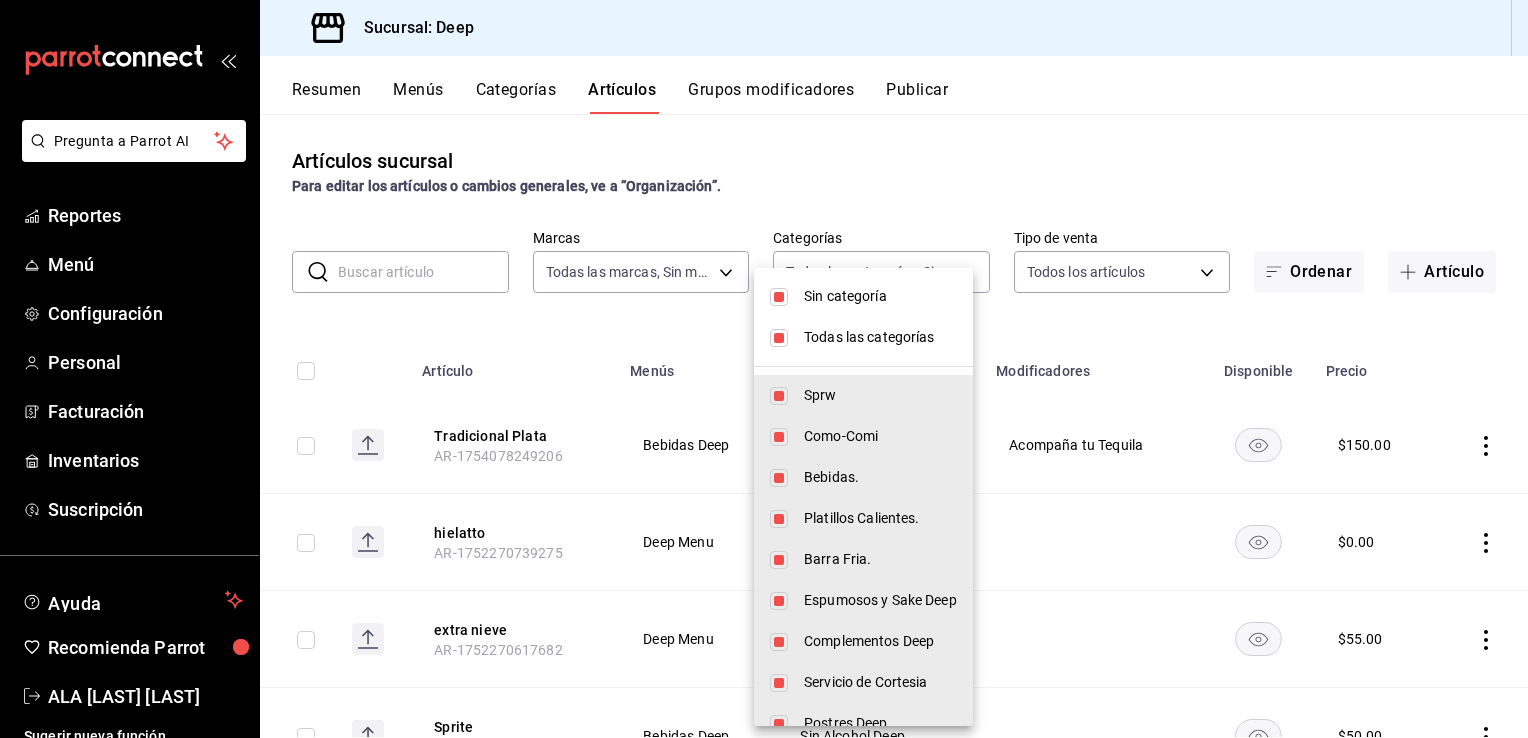 click at bounding box center (764, 369) 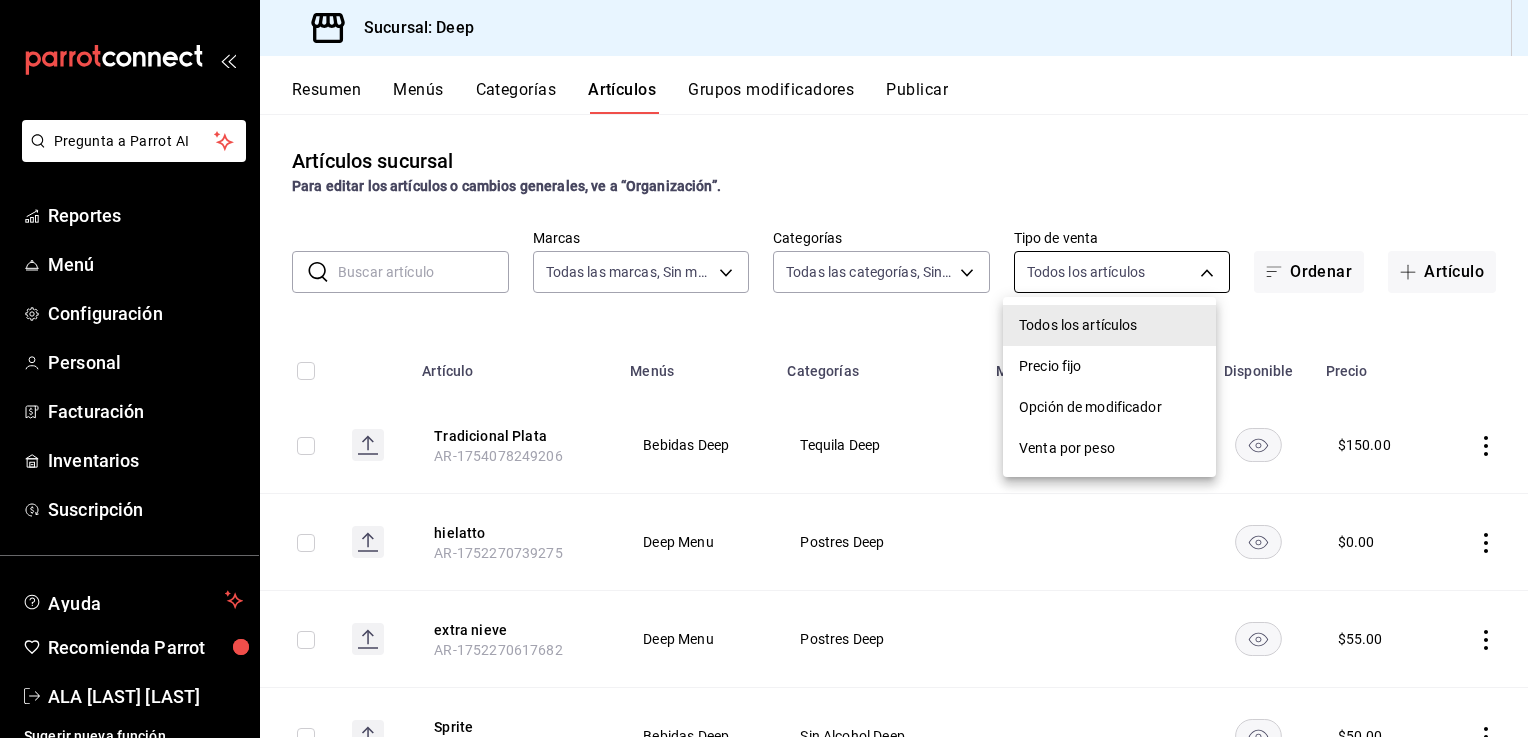 click on "Pregunta a Parrot AI Reportes   Menú   Configuración   Personal   Facturación   Inventarios   Suscripción   Ayuda Recomienda Parrot   ALA [LAST] [LAST]   Sugerir nueva función   Sucursal: Deep Resumen Menús Categorías Artículos Grupos modificadores Publicar Artículos sucursal Para editar los artículos o cambios generales, ve a “Organización”. ​ ​ Marcas Todas las marcas, Sin marca [UUID] Categorías Todas las categorías, Sin categoría Tipo de venta Todos los artículos ALL Ordenar Artículo Artículo Menús Categorías Modificadores Disponible Precio Tradicional Plata AR-1754078249206 Bebidas Deep Tequila Deep Acompaña tu Tequila $ [PRICE] hielatto AR-1752270739275 Deep Menu Postres Deep $ 0.00 extra nieve AR-1752270617682 Deep Menu Postres Deep $ [PRICE] Sprite AR-1752270469957 Bebidas Deep Sin Alcohol Deep $ [PRICE] Salsa macha AR-1752270376373 Deep Menu Complementos Deep $ [PRICE] King craf780 AR-1722534875493 Deep Menu Barra Fria Deep $ [PRICE] Amaras Cupreata" at bounding box center [764, 369] 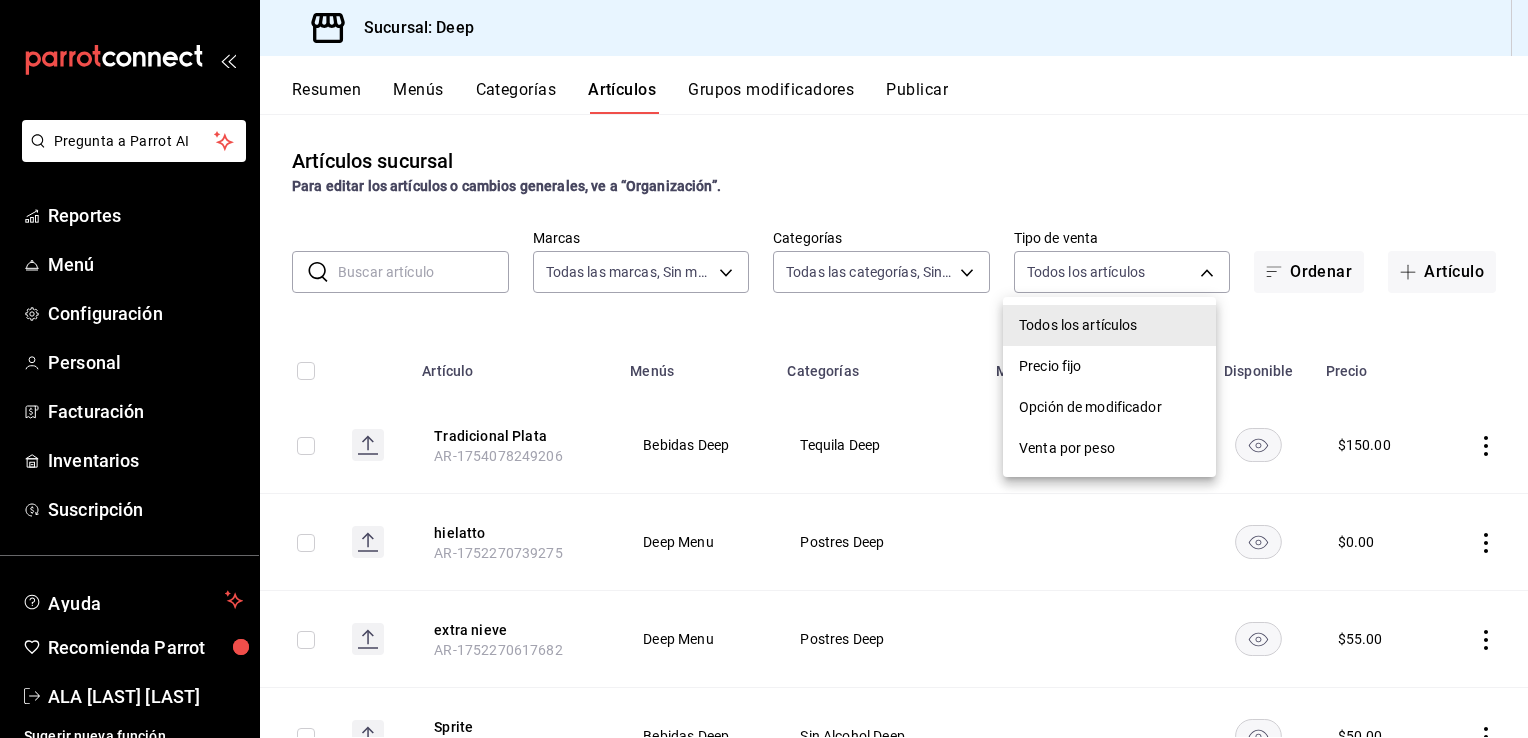 click at bounding box center [764, 369] 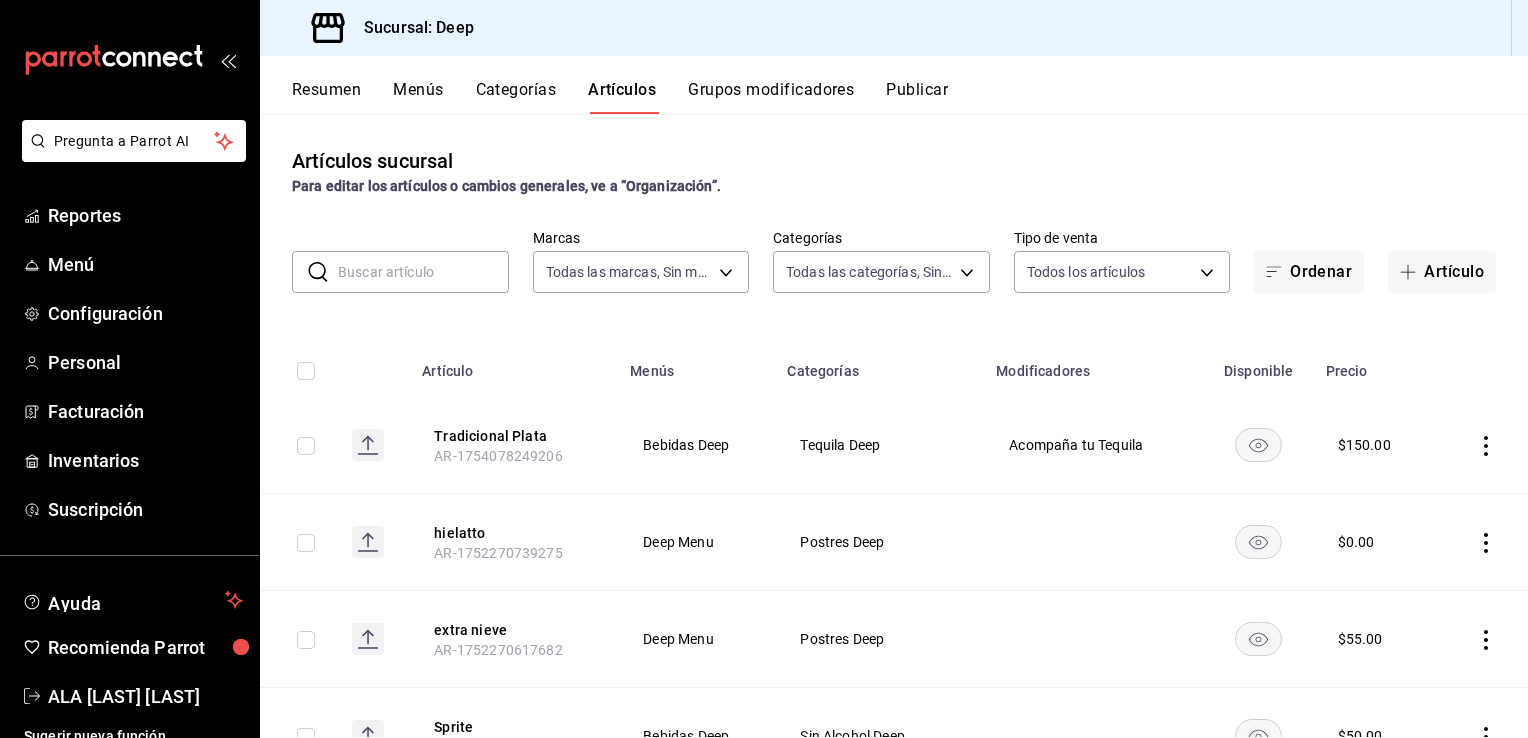 click at bounding box center (423, 272) 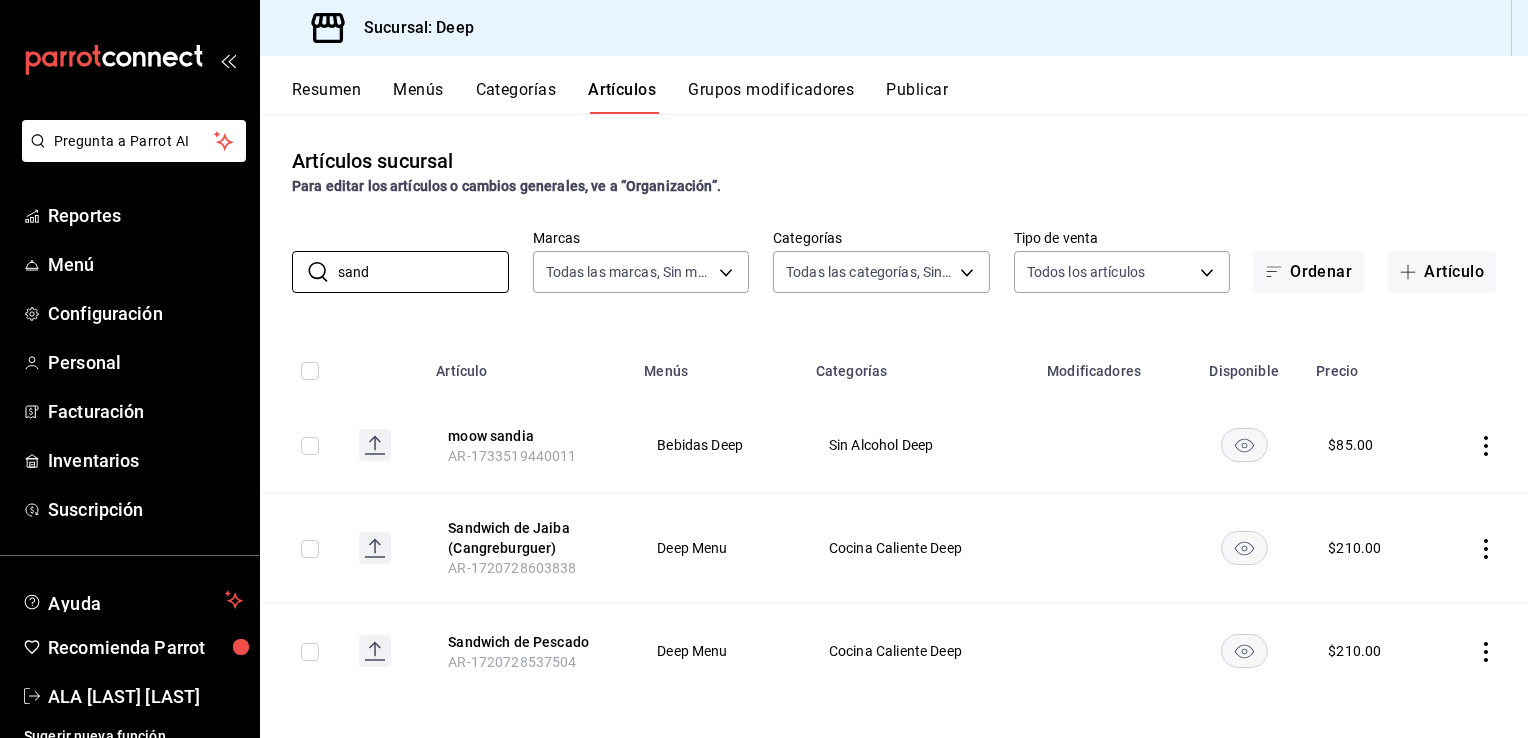 type on "sand" 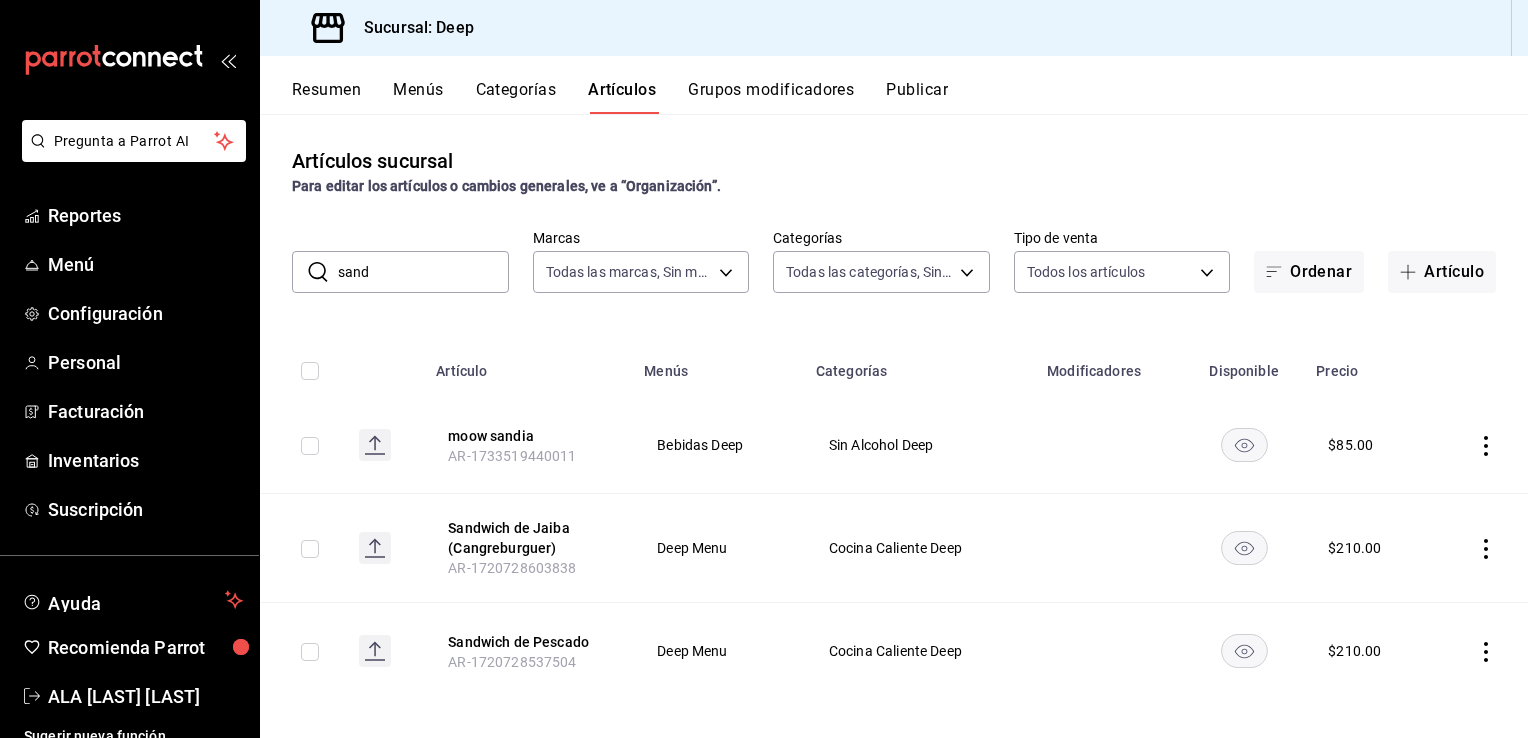 click 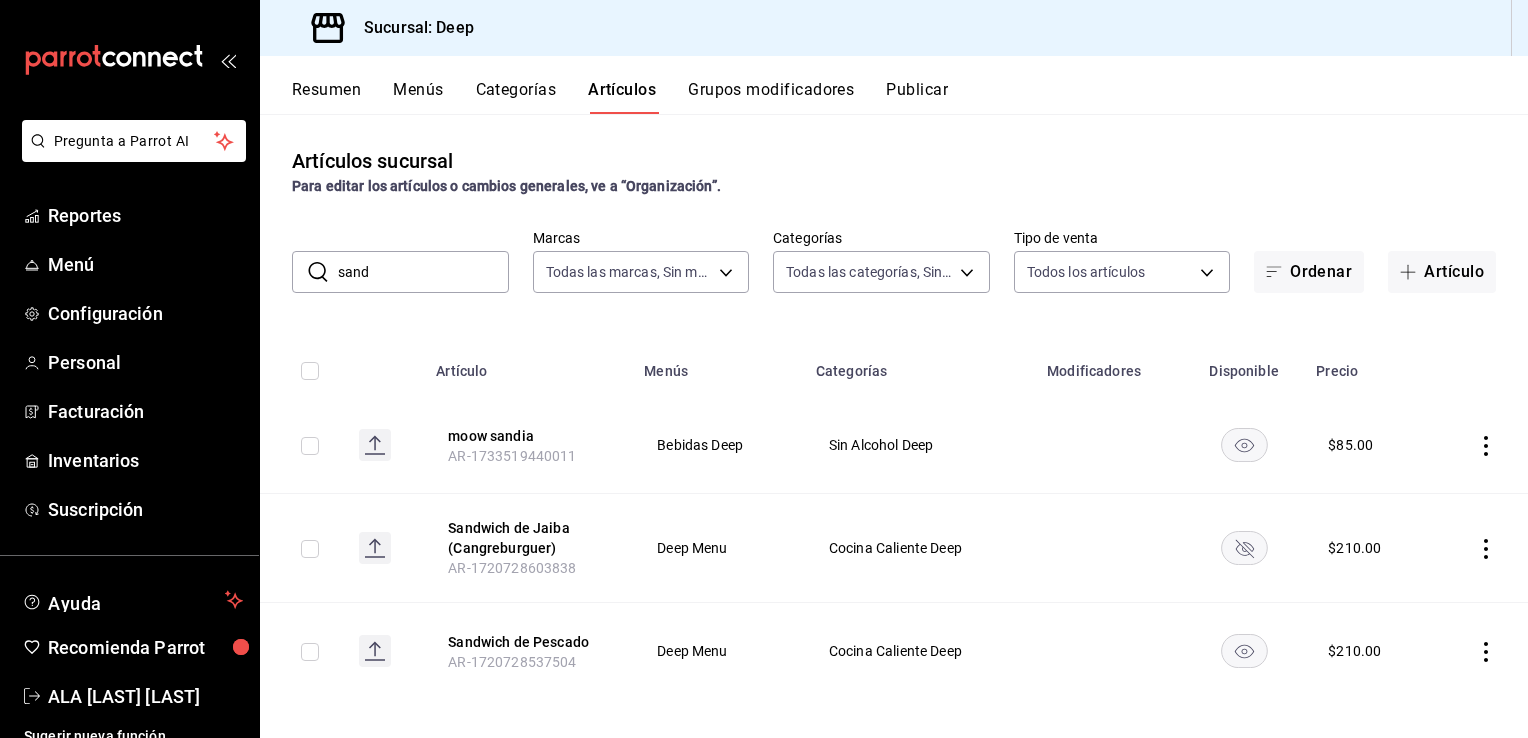 click 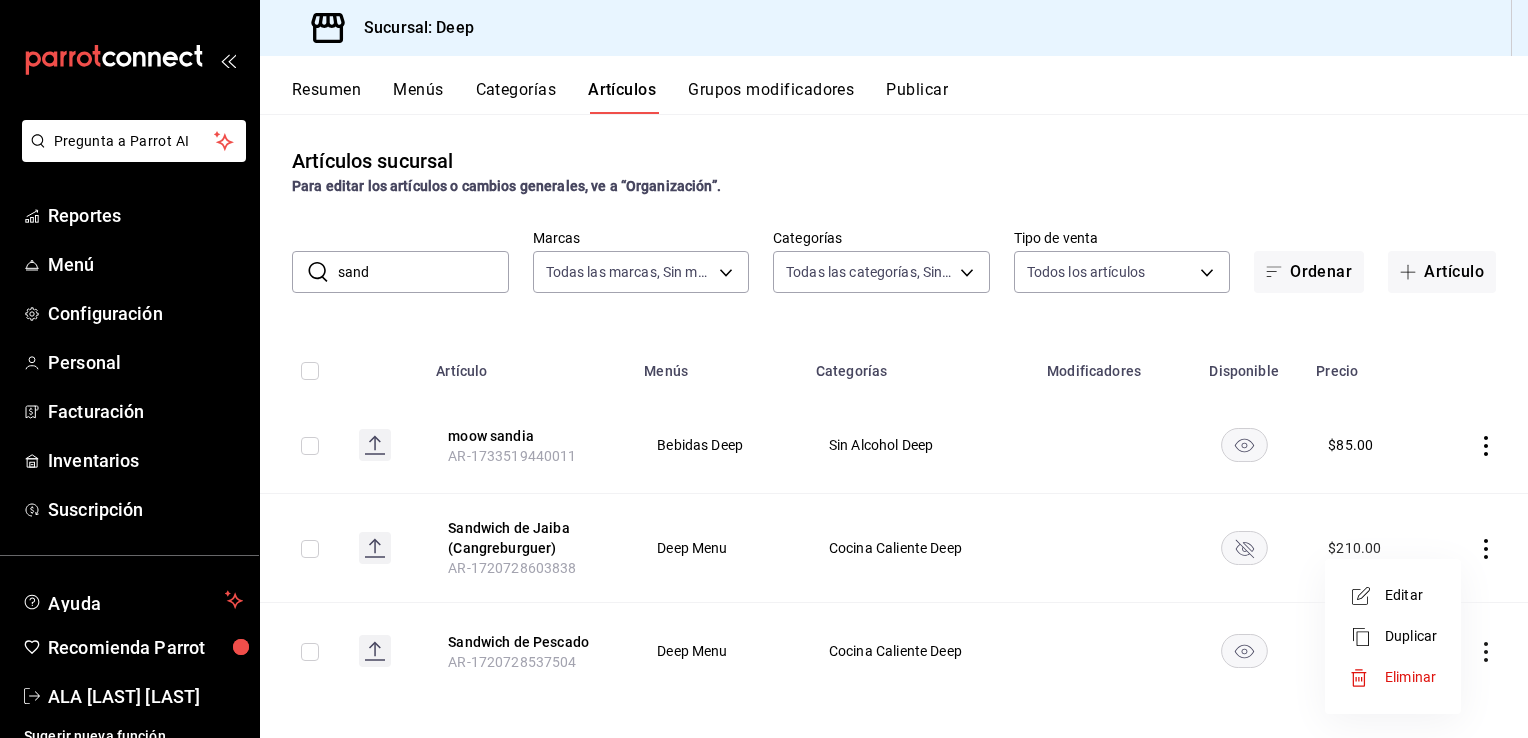 click on "Editar" at bounding box center [1411, 595] 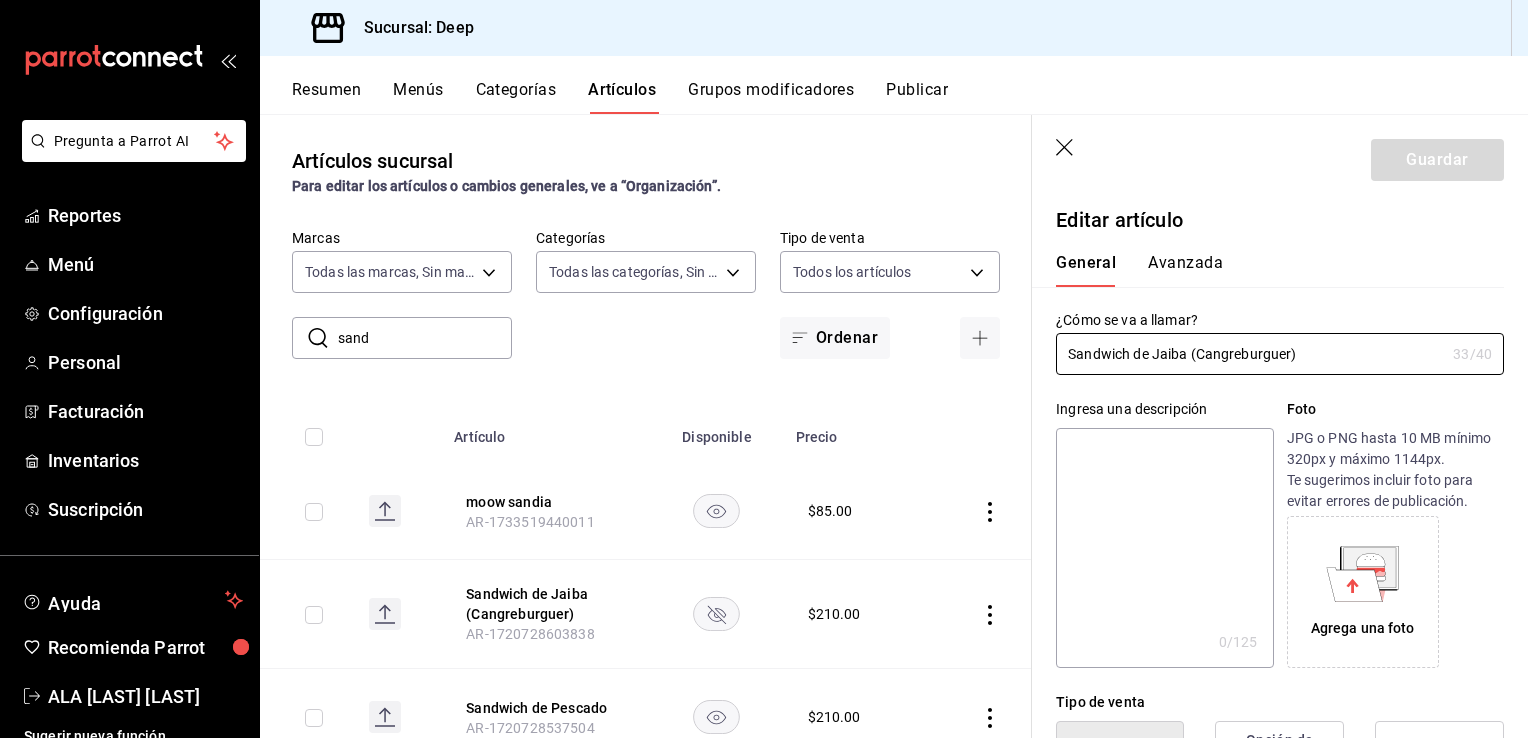 type on "$210.00" 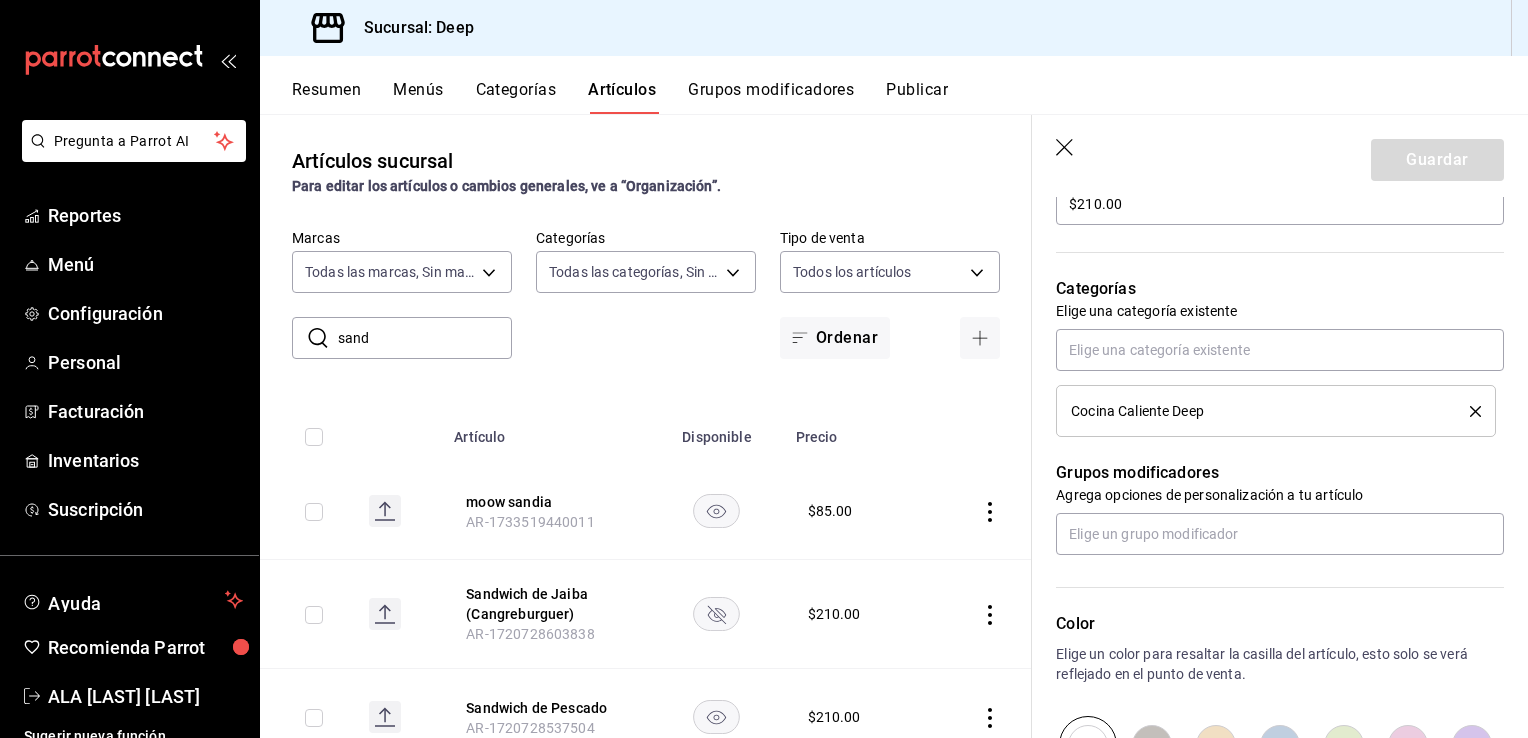 scroll, scrollTop: 680, scrollLeft: 0, axis: vertical 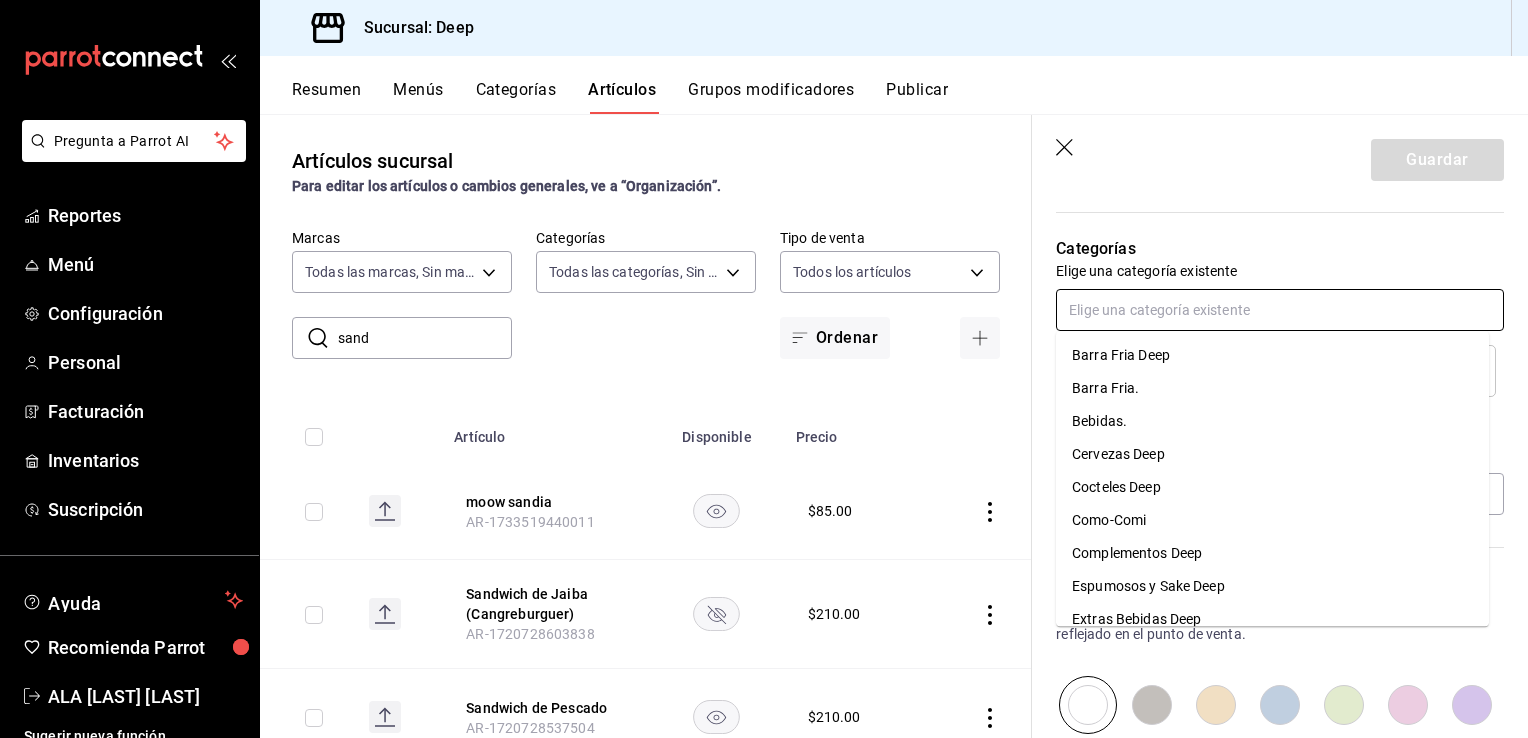 click at bounding box center (1280, 310) 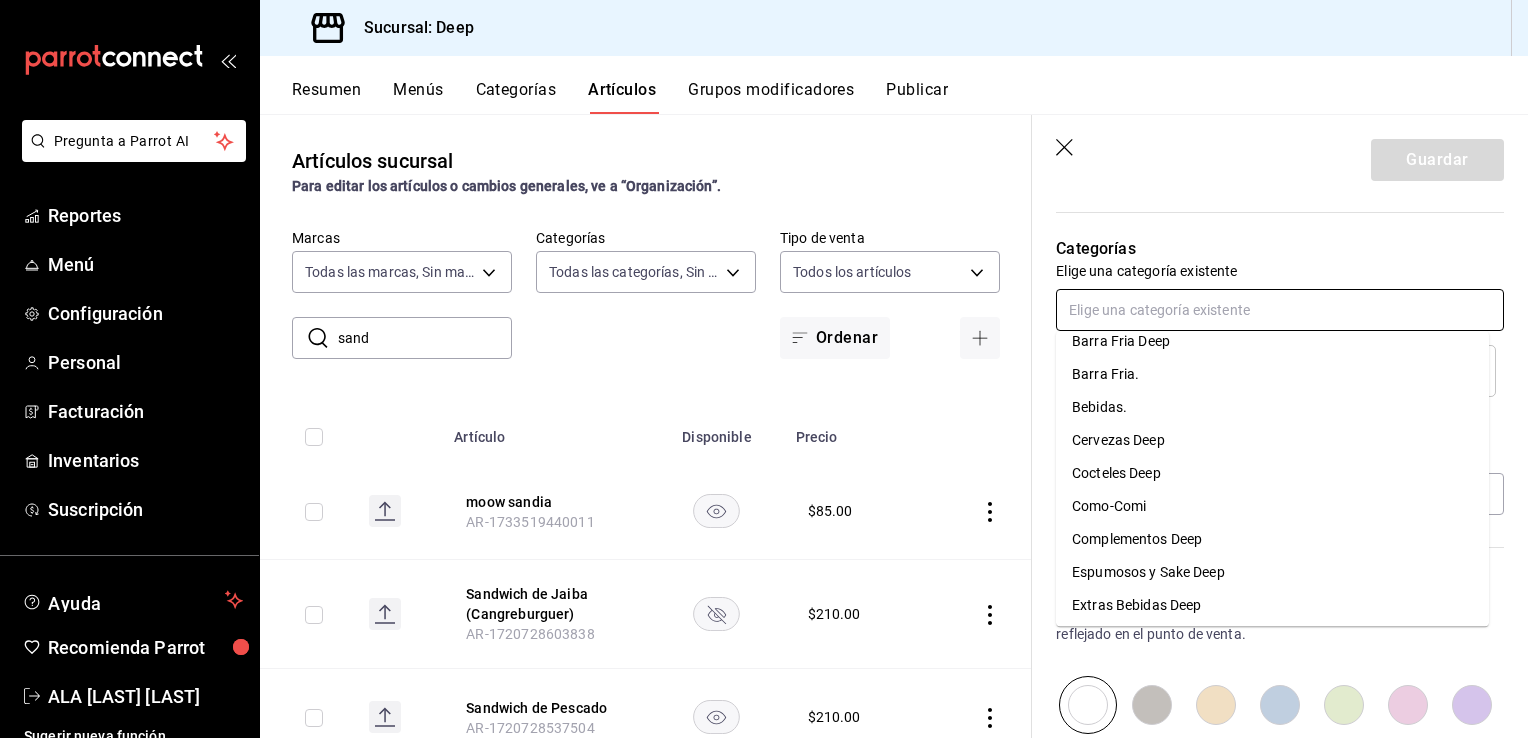 scroll, scrollTop: 0, scrollLeft: 0, axis: both 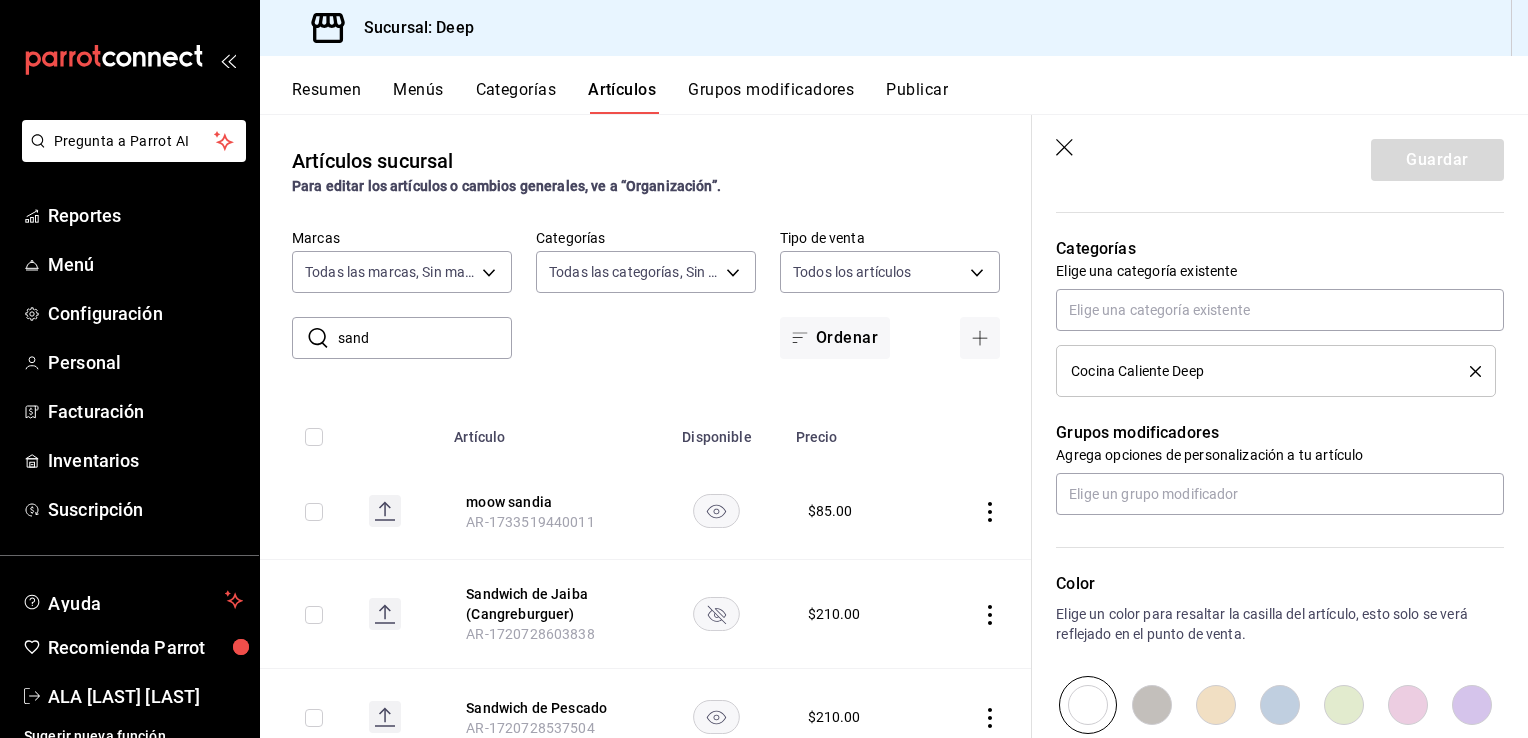 click on "Guardar" at bounding box center (1280, 156) 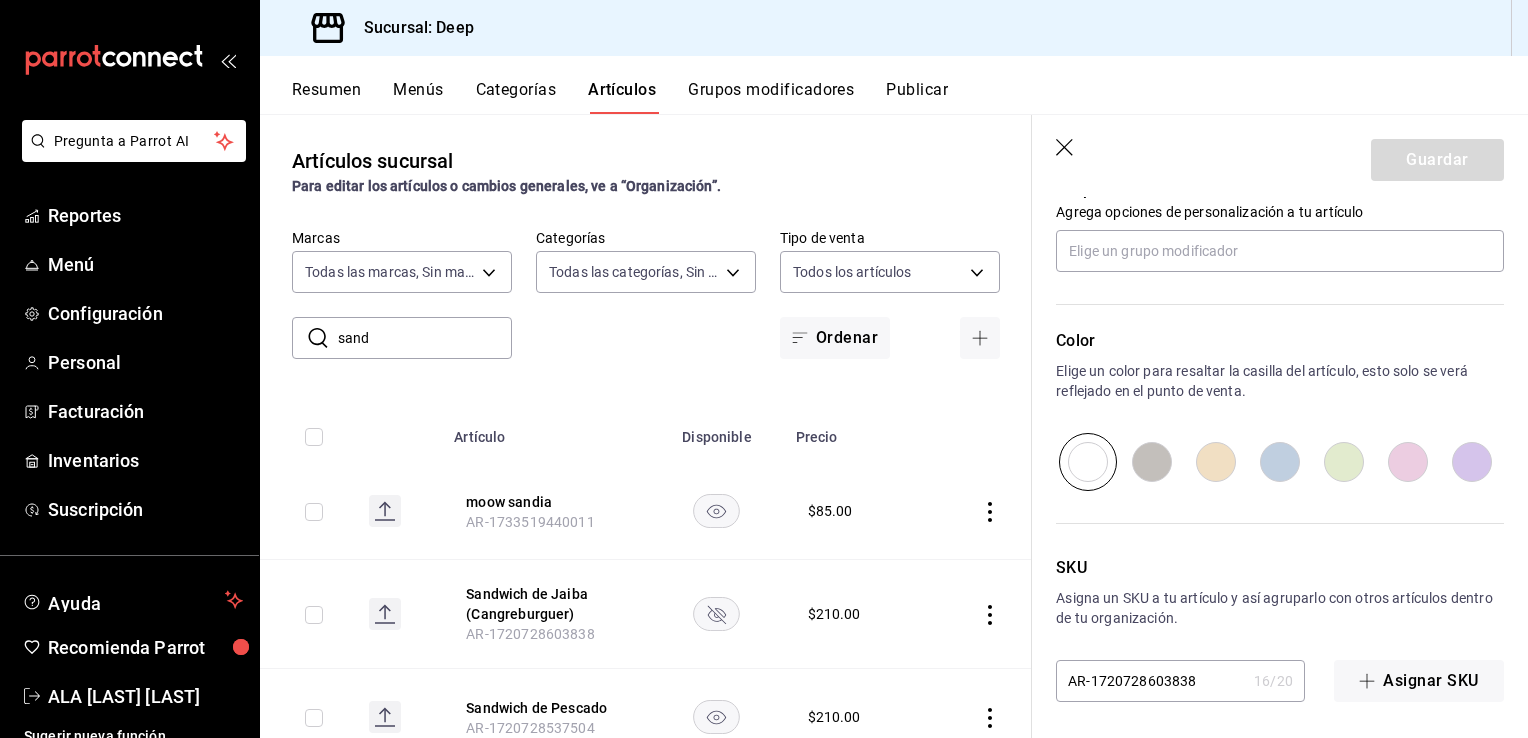 scroll, scrollTop: 925, scrollLeft: 0, axis: vertical 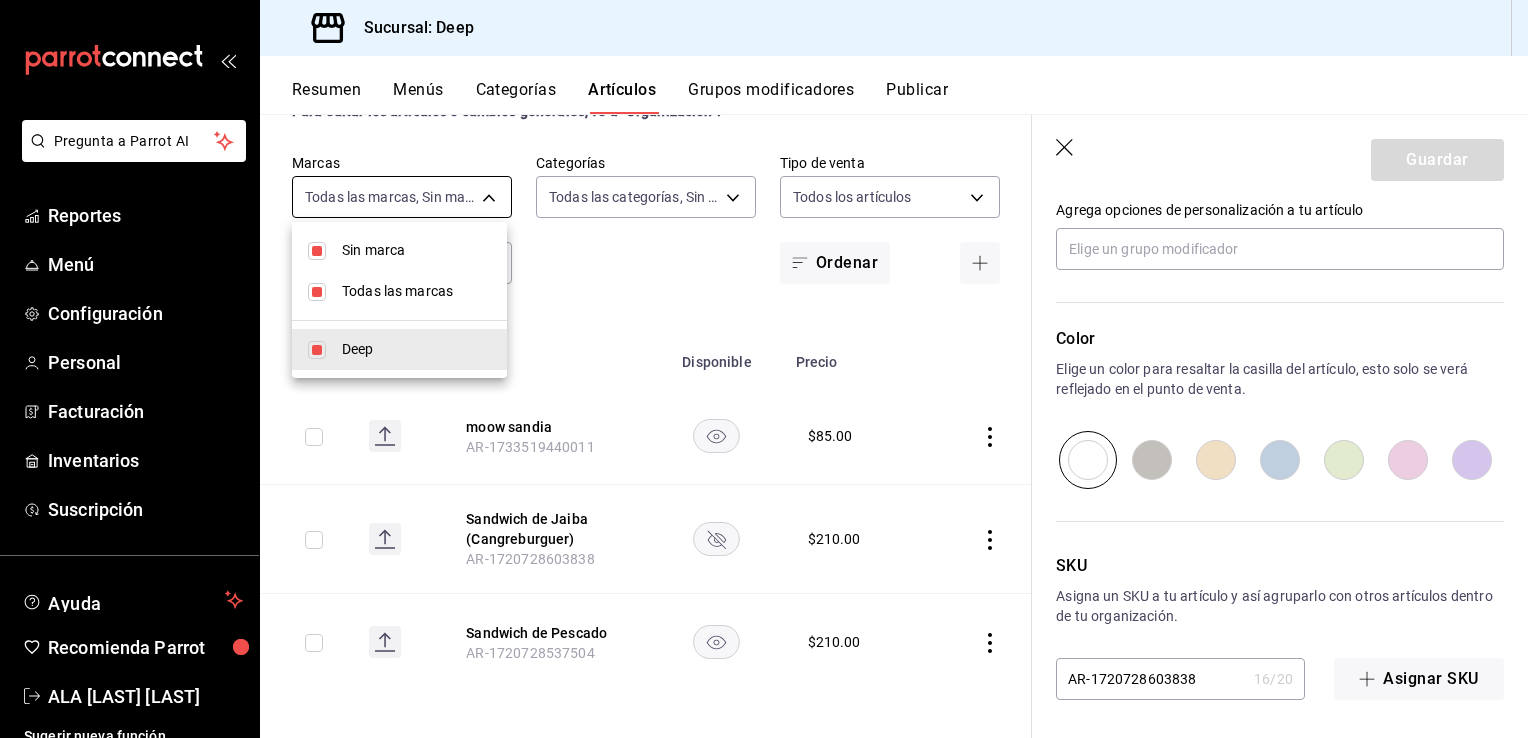 click on "Pregunta a Parrot AI Reportes   Menú   Configuración   Personal   Facturación   Inventarios   Suscripción   Ayuda Recomienda Parrot   ALA [LAST] [LAST]   Sugerir nueva función   Sucursal: Deep Resumen Menús Categorías Artículos Grupos modificadores Publicar Artículos sucursal Para editar los artículos o cambios generales, ve a “Organización”. ​ sand ​ Marcas Todas las marcas, Sin marca [UUID] Categorías Todas las categorías, Sin categoría Tipo de venta Todos los artículos ALL Ordenar Artículo Disponible Precio moow sandia AR-1733519440011 $ [PRICE] Sandwich de Jaiba (Cangreburguer) AR-1720728603838 $ [PRICE] Sandwich de Pescado AR-1720728537504 $ [PRICE] Guardar Editar artículo General Avanzada ¿Cómo se va a llamar? Sandwich de Jaiba (Cangreburguer) 33 /40 ¿Cómo se va a llamar? Ingresa una descripción x 0 /125 ​ Foto JPG o PNG hasta 10 MB mínimo 320px y máximo 1144px. Te sugerimos incluir foto para evitar errores de publicación. Agrega una foto 16" at bounding box center (764, 369) 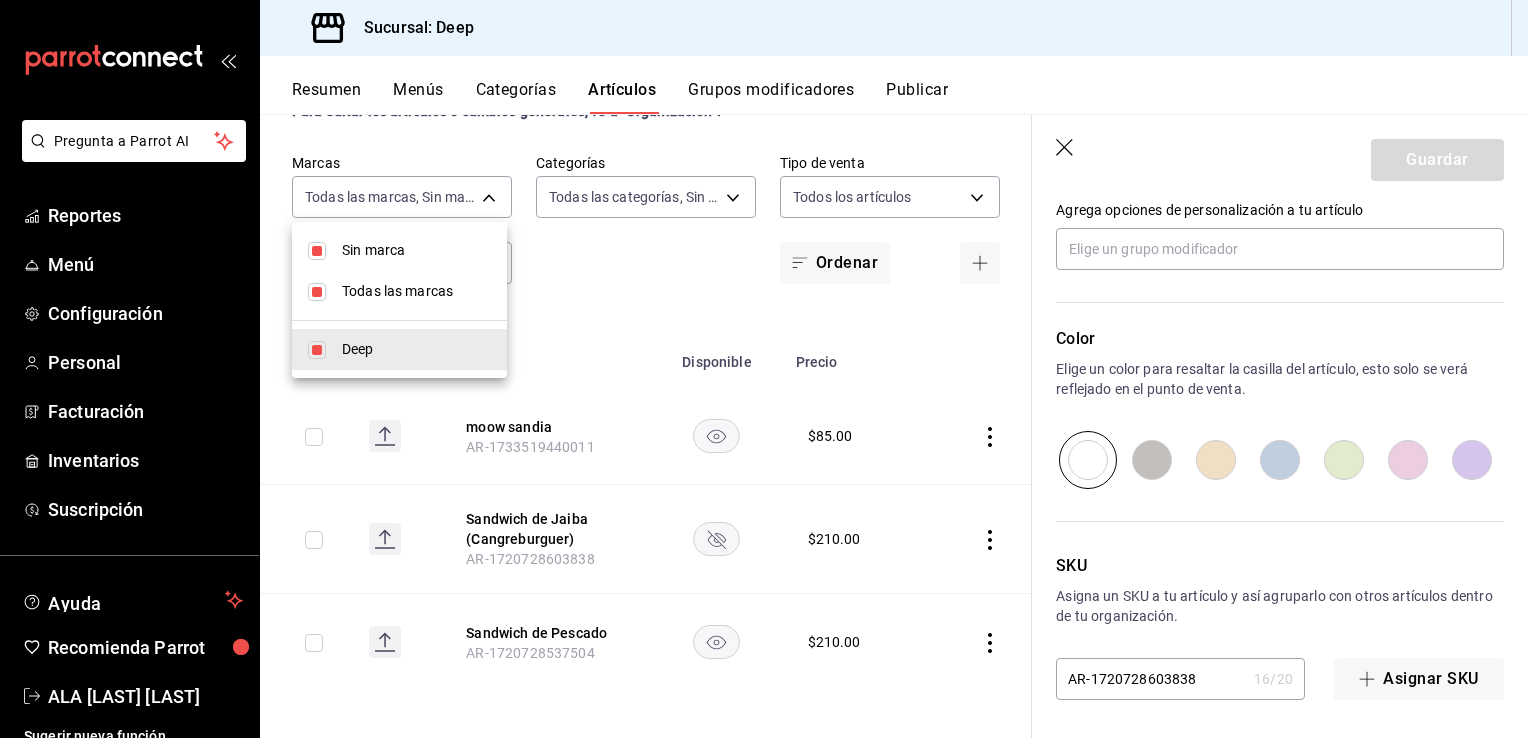 click at bounding box center [764, 369] 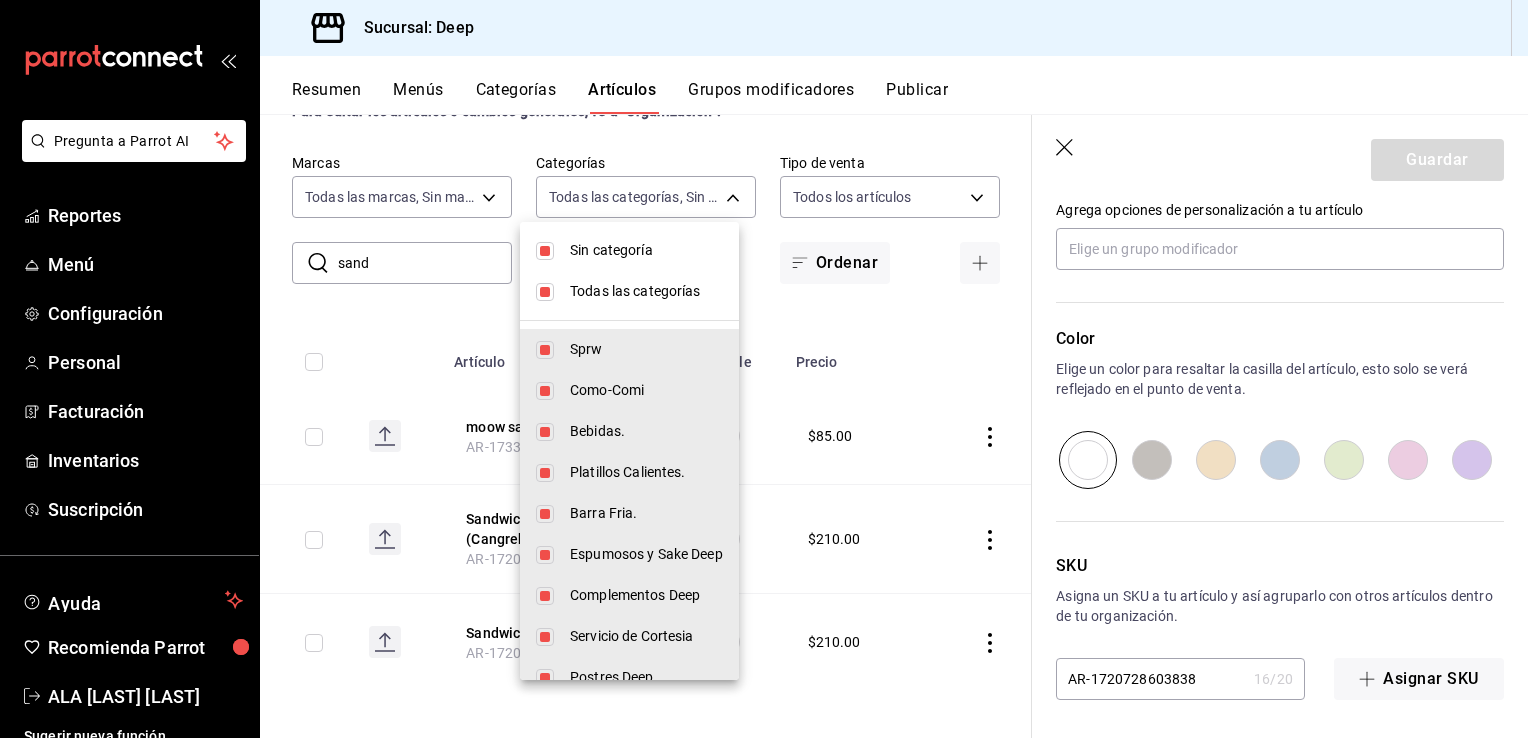click on "Pregunta a Parrot AI Reportes   Menú   Configuración   Personal   Facturación   Inventarios   Suscripción   Ayuda Recomienda Parrot   ALA [LAST] [LAST]   Sugerir nueva función   Sucursal: Deep Resumen Menús Categorías Artículos Grupos modificadores Publicar Artículos sucursal Para editar los artículos o cambios generales, ve a “Organización”. ​ sand ​ Marcas Todas las marcas, Sin marca [UUID] Categorías Todas las categorías, Sin categoría Tipo de venta Todos los artículos ALL Ordenar Artículo Disponible Precio moow sandia AR-1733519440011 $ [PRICE] Sandwich de Jaiba (Cangreburguer) AR-1720728603838 $ [PRICE] Sandwich de Pescado AR-1720728537504 $ [PRICE] Guardar Editar artículo General Avanzada ¿Cómo se va a llamar? Sandwich de Jaiba (Cangreburguer) 33 /40 ¿Cómo se va a llamar? Ingresa una descripción x 0 /125 ​ Foto JPG o PNG hasta 10 MB mínimo 320px y máximo 1144px. Te sugerimos incluir foto para evitar errores de publicación. Agrega una foto 16" at bounding box center [764, 369] 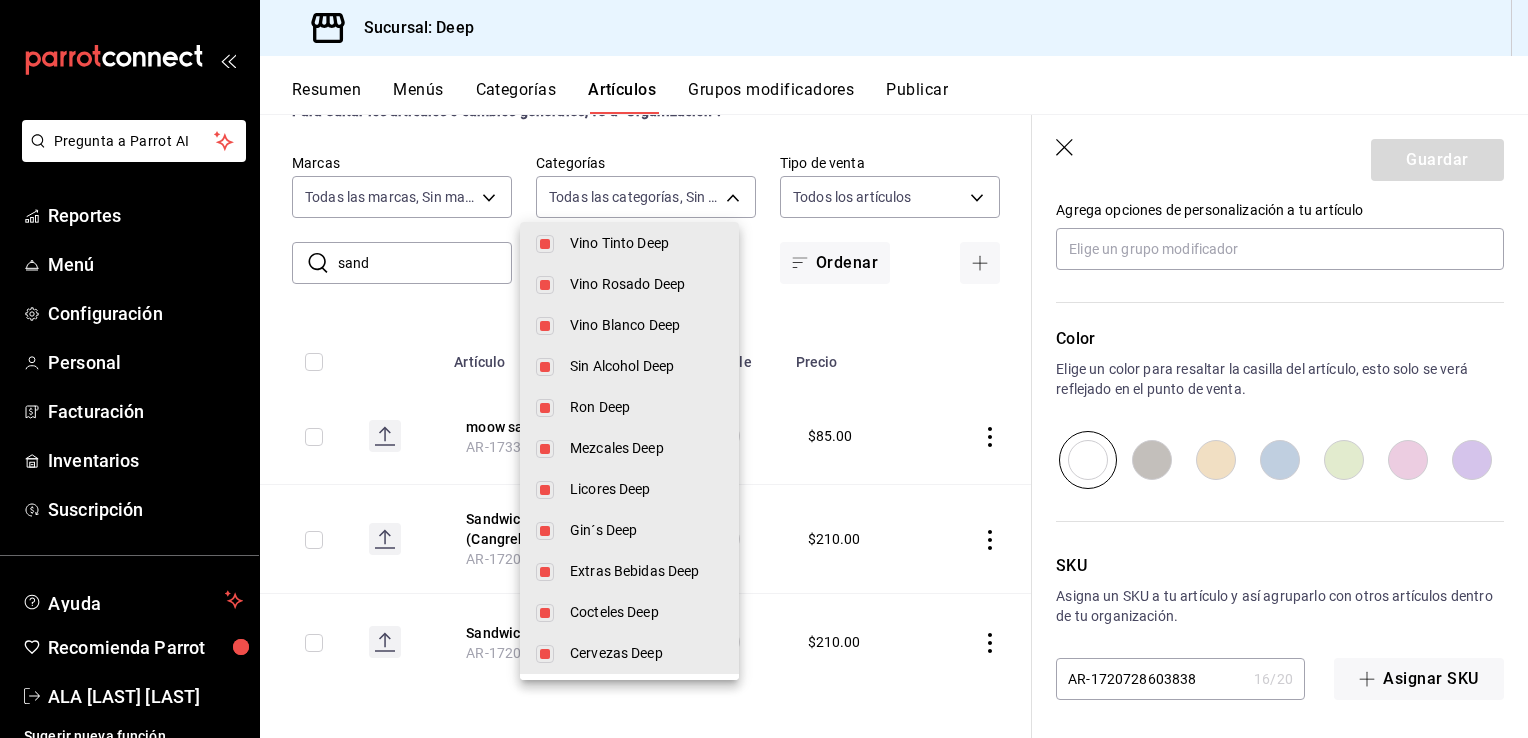 scroll, scrollTop: 681, scrollLeft: 0, axis: vertical 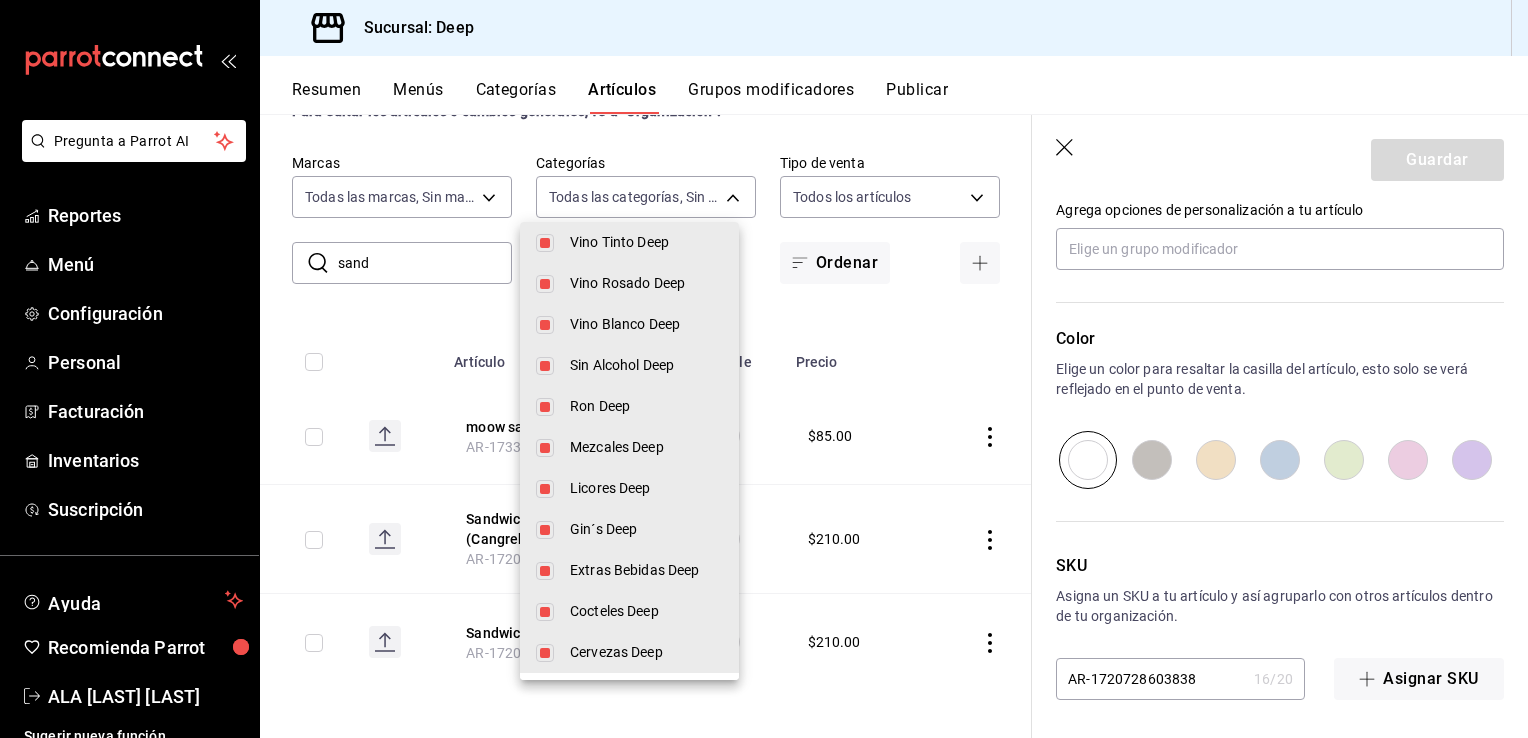 click at bounding box center [764, 369] 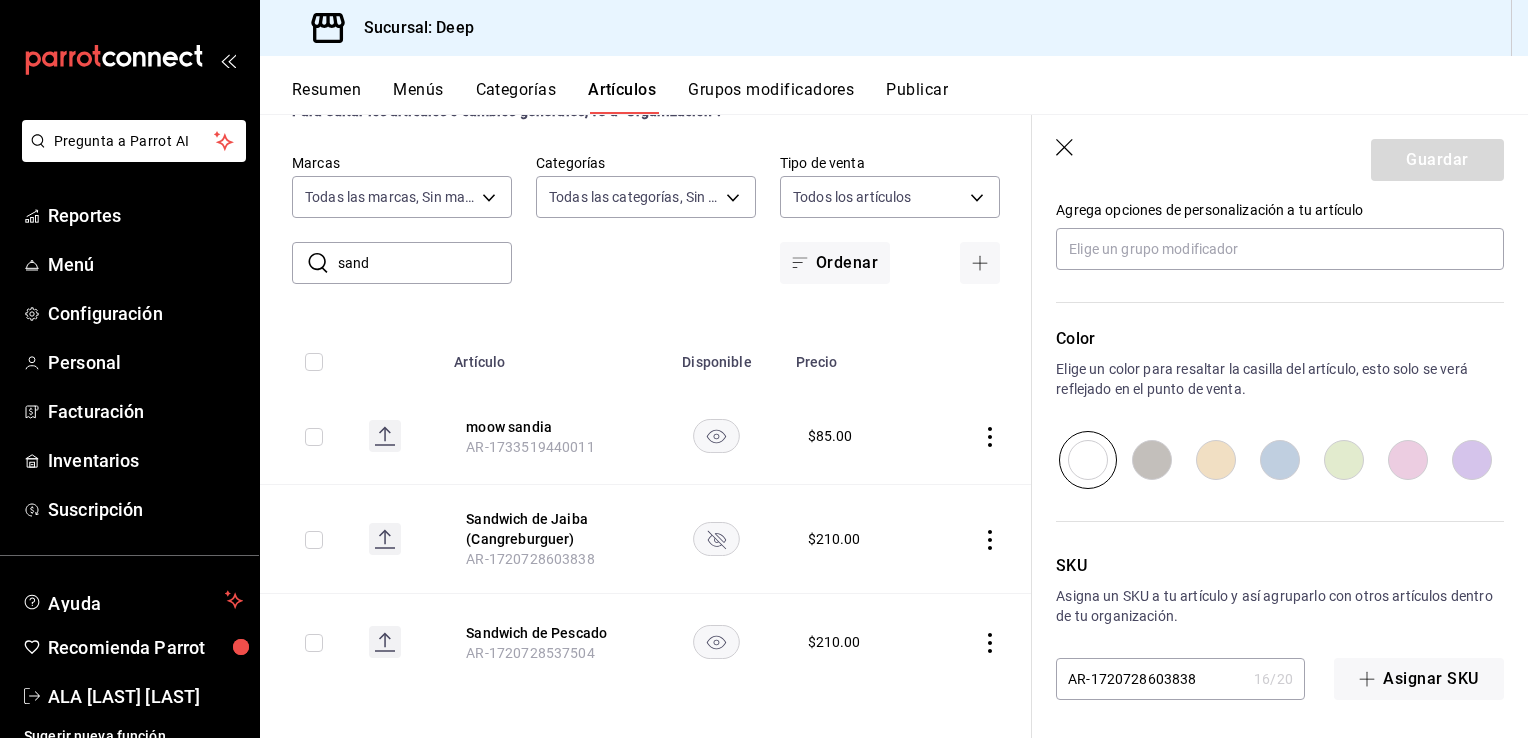 click on "Menús" at bounding box center (418, 97) 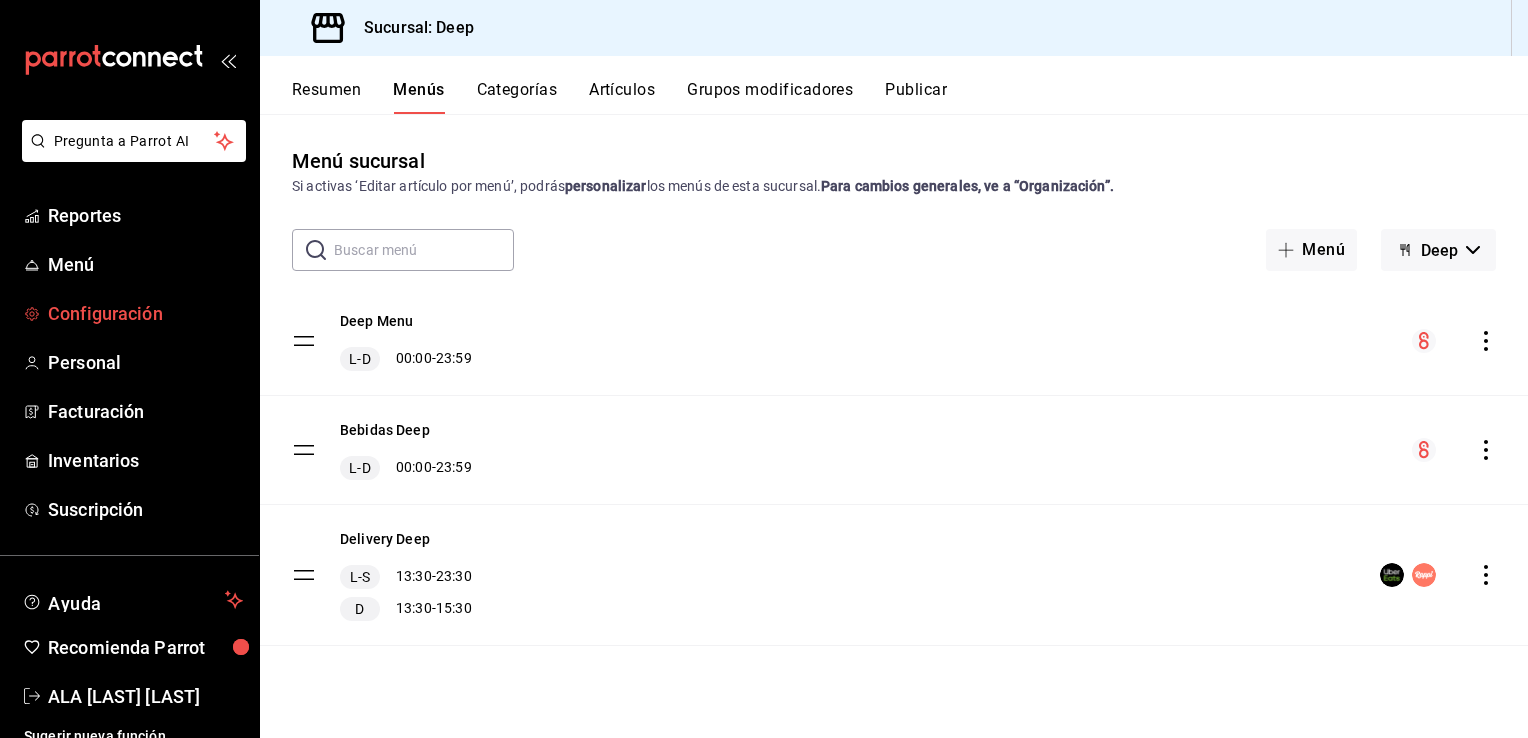 click on "Configuración" at bounding box center [145, 313] 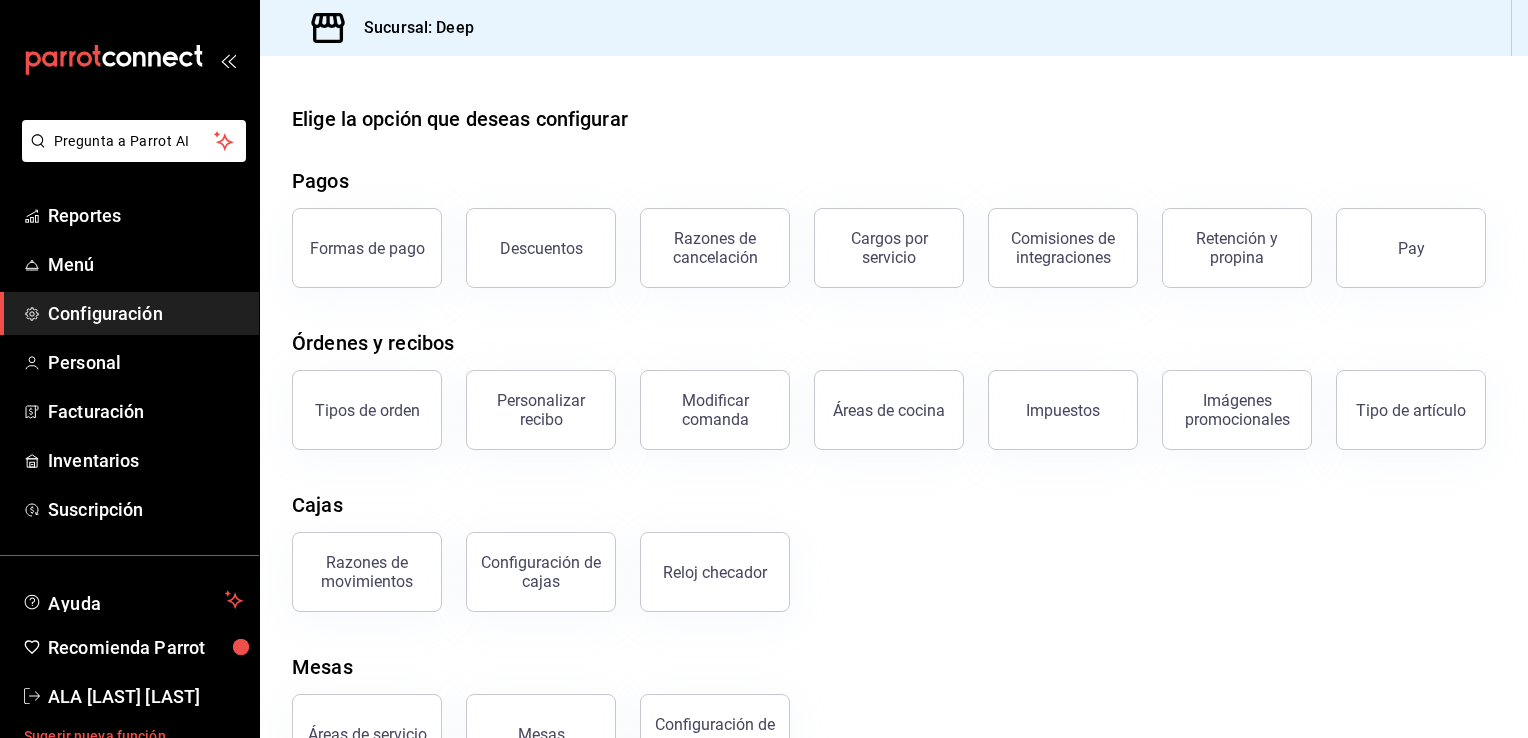 click on "Sugerir nueva función" at bounding box center (129, 736) 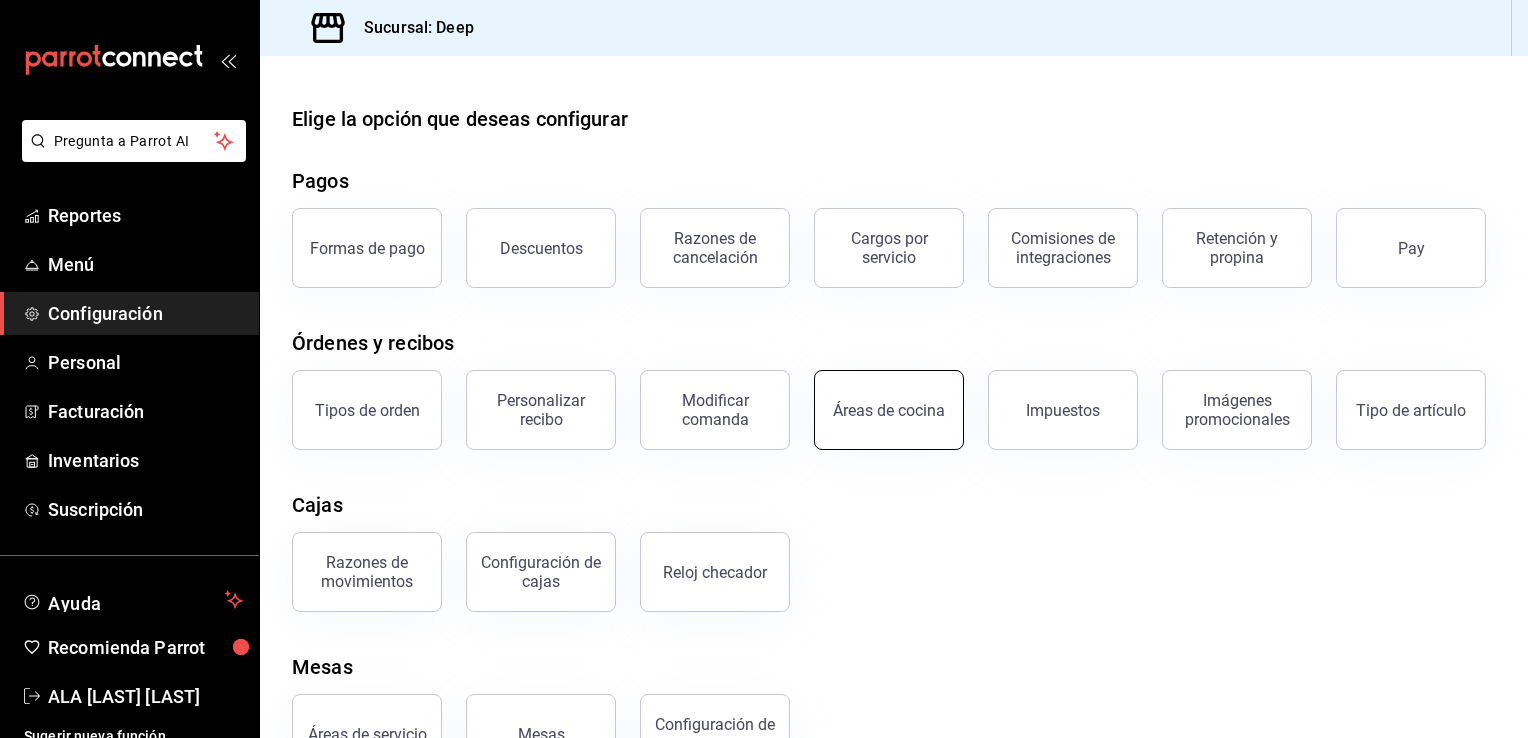 click on "Áreas de cocina" at bounding box center [889, 410] 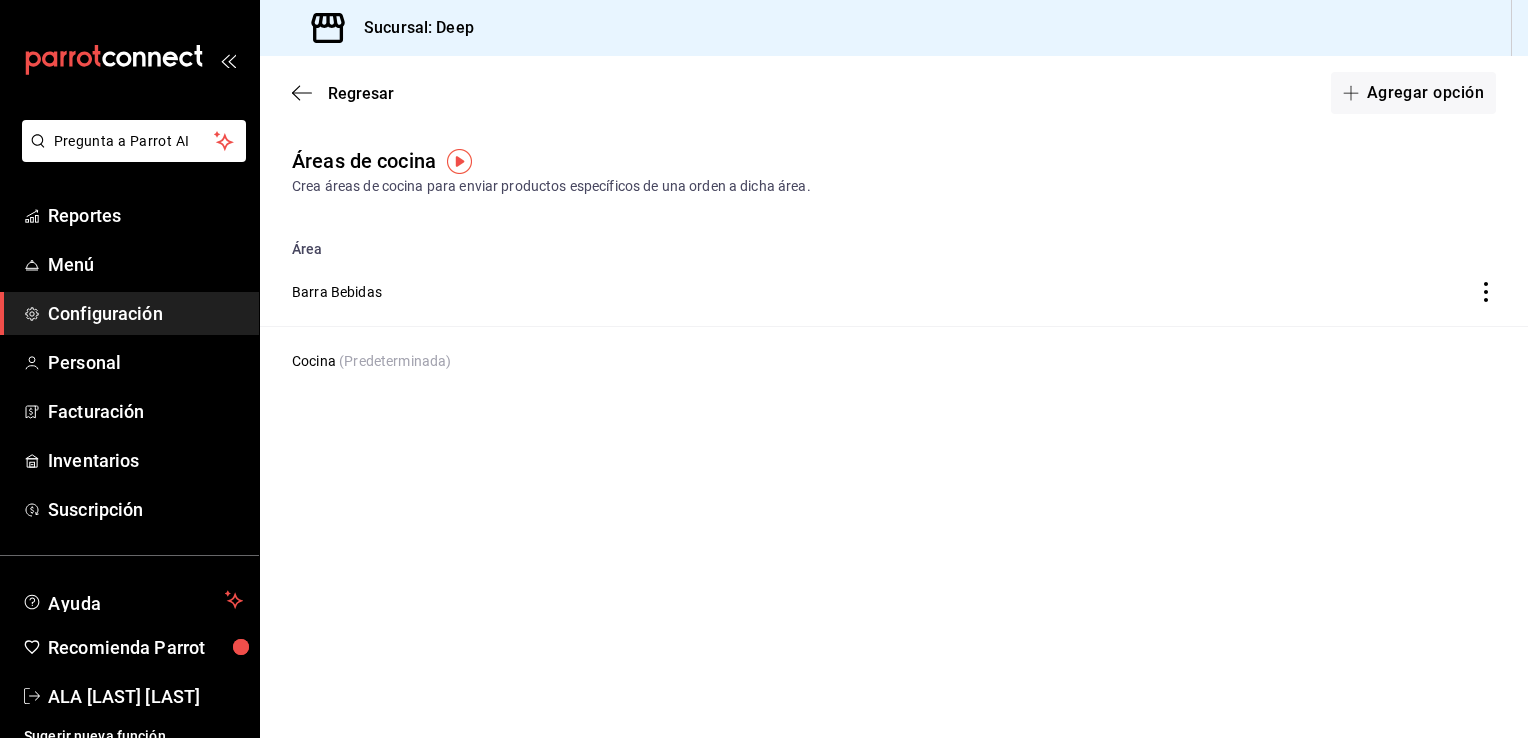 click on "Regresar Agregar opción" at bounding box center [894, 93] 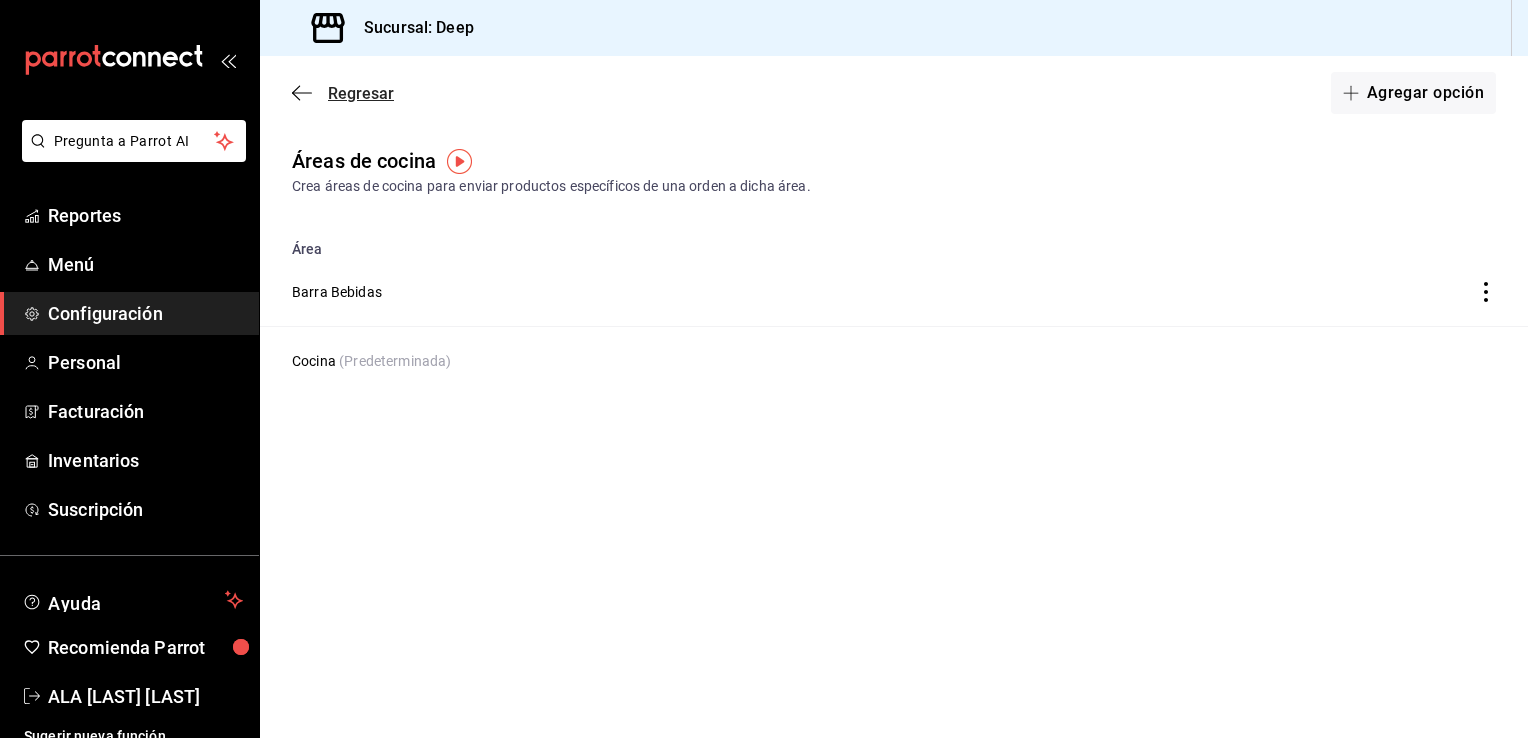 click 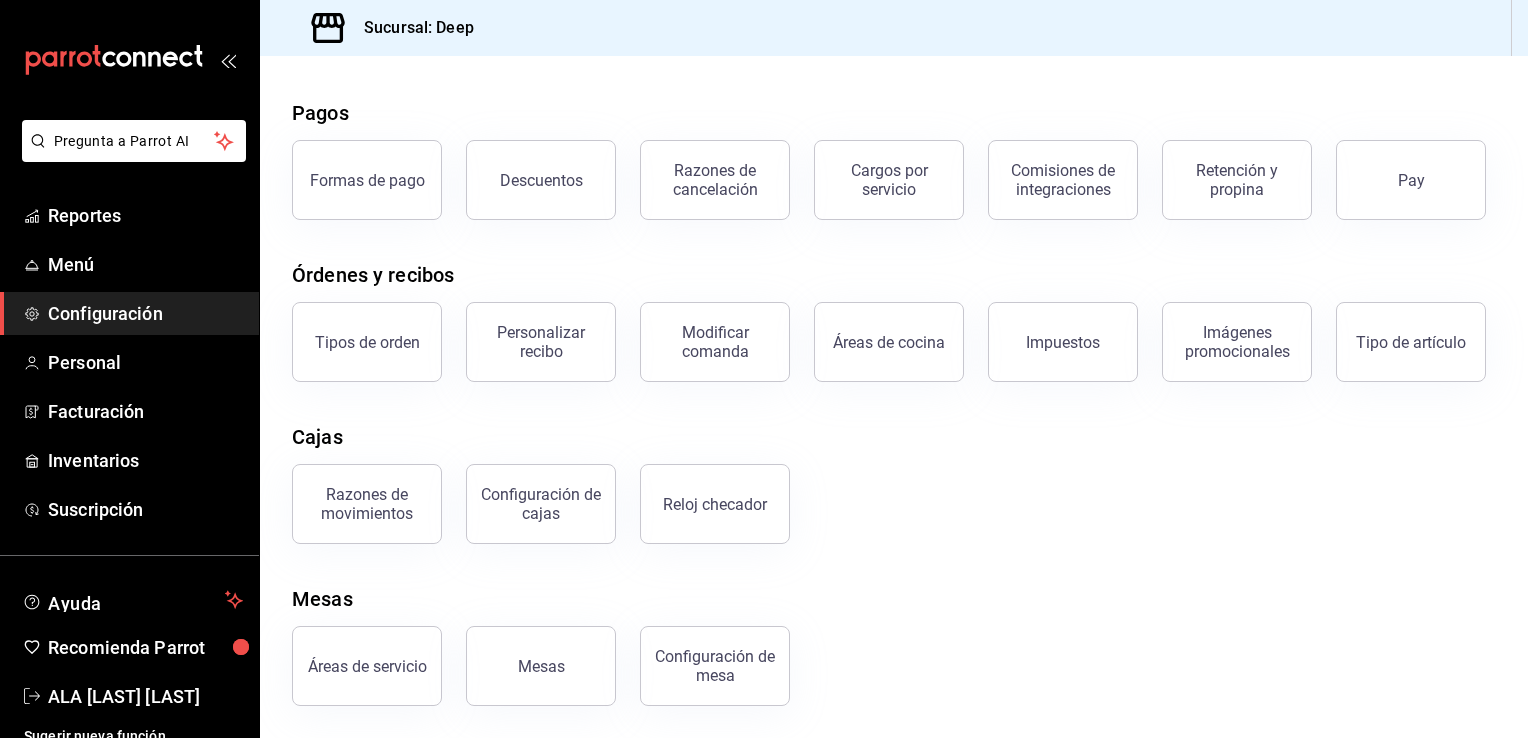 scroll, scrollTop: 276, scrollLeft: 0, axis: vertical 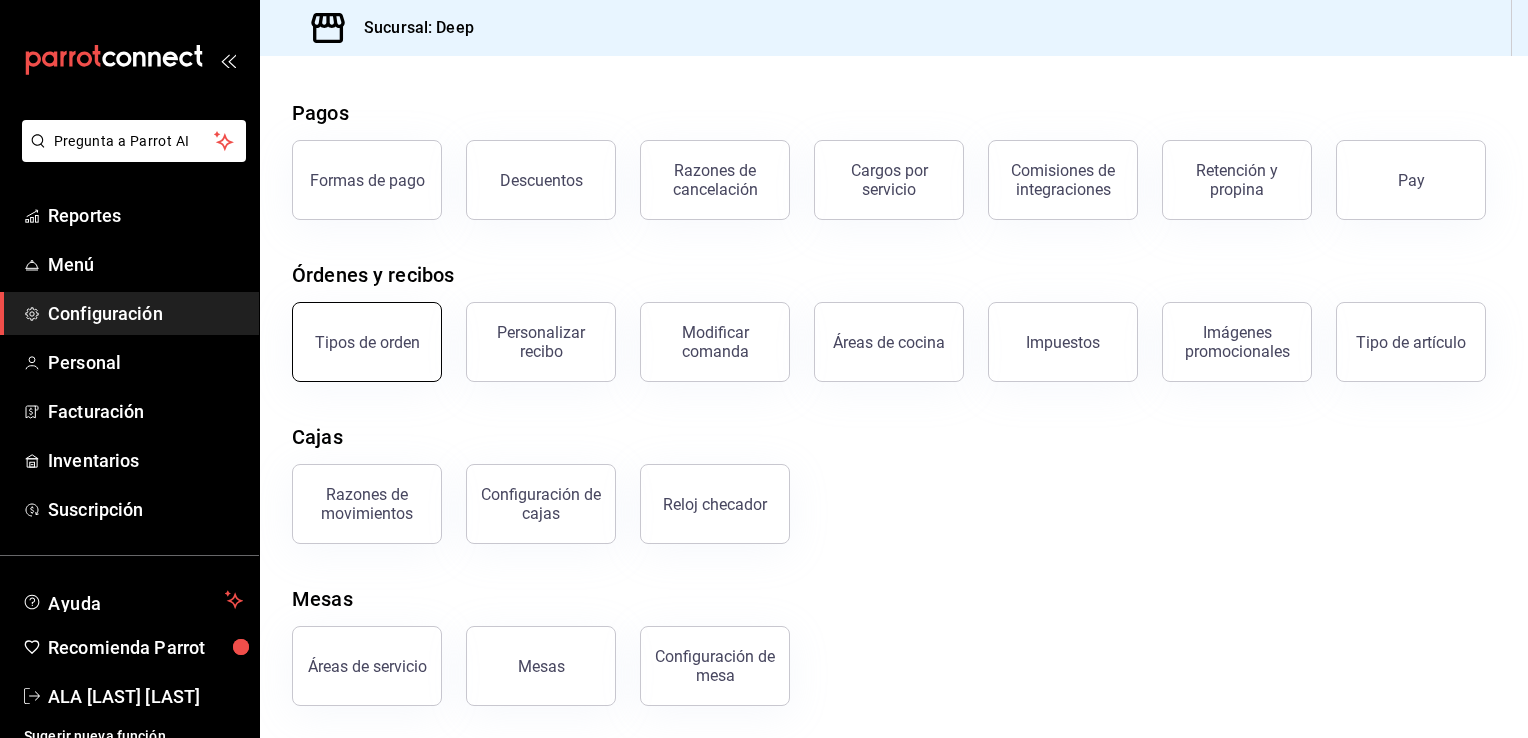 click on "Tipos de orden" at bounding box center (367, 342) 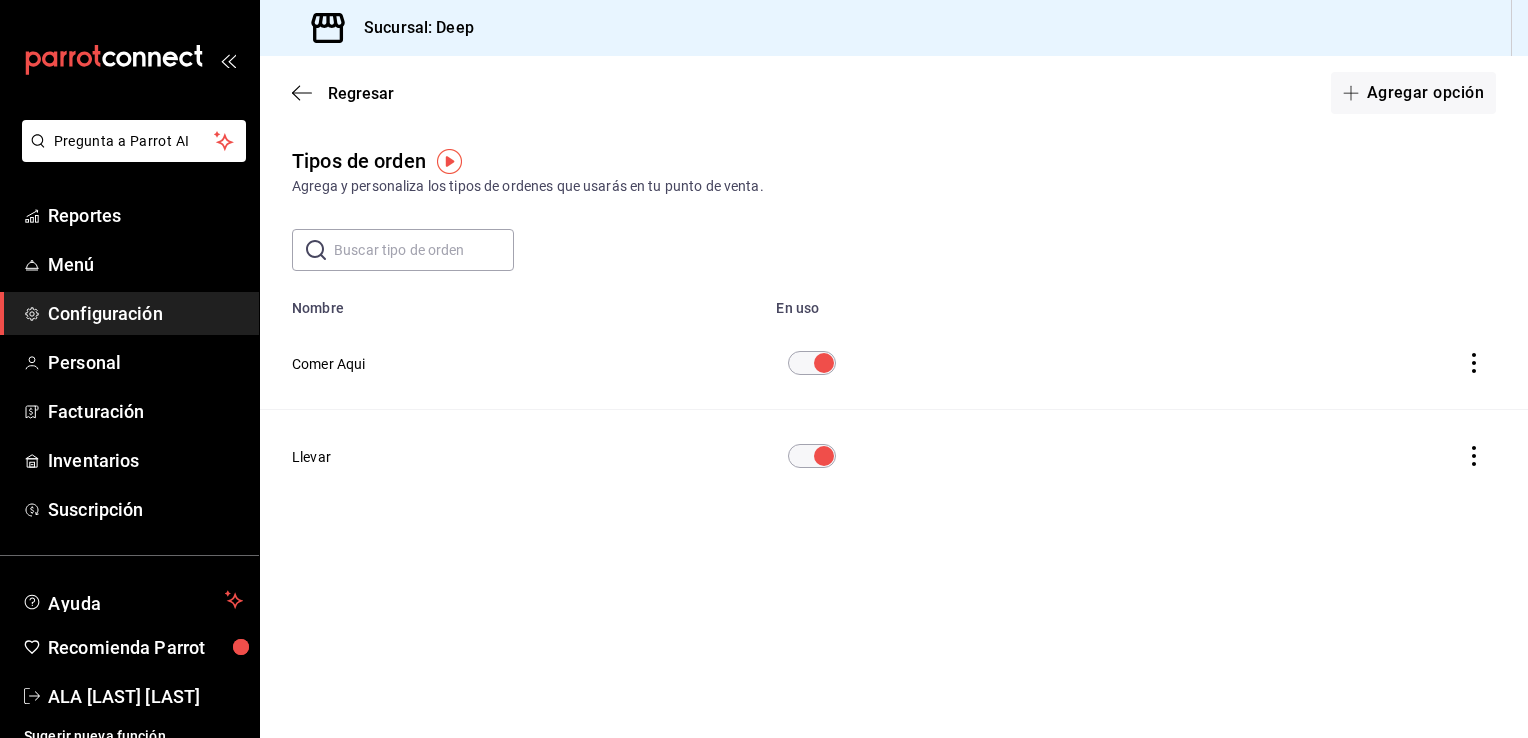 click on "Llevar" at bounding box center (512, 456) 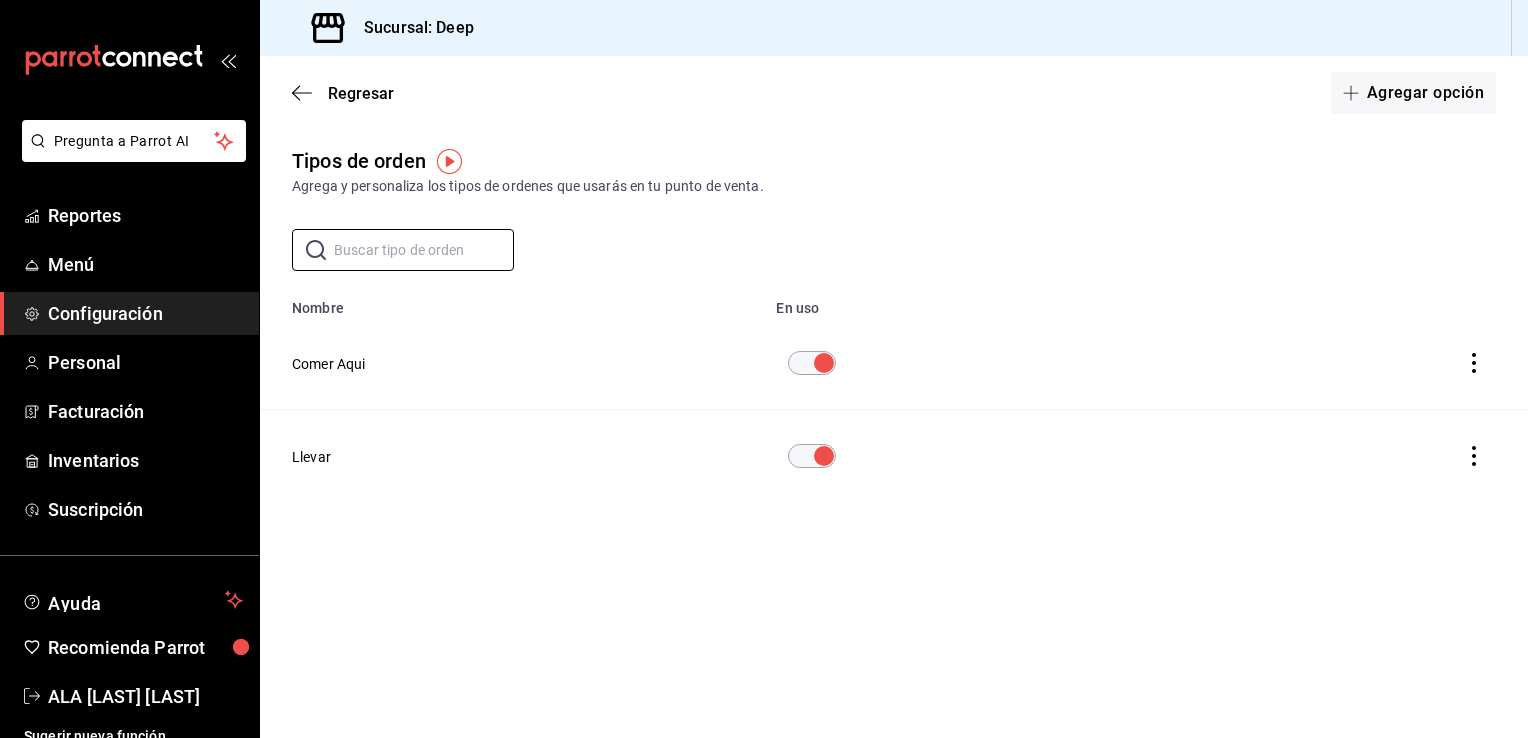 click on "Sucursal: Deep" at bounding box center (894, 28) 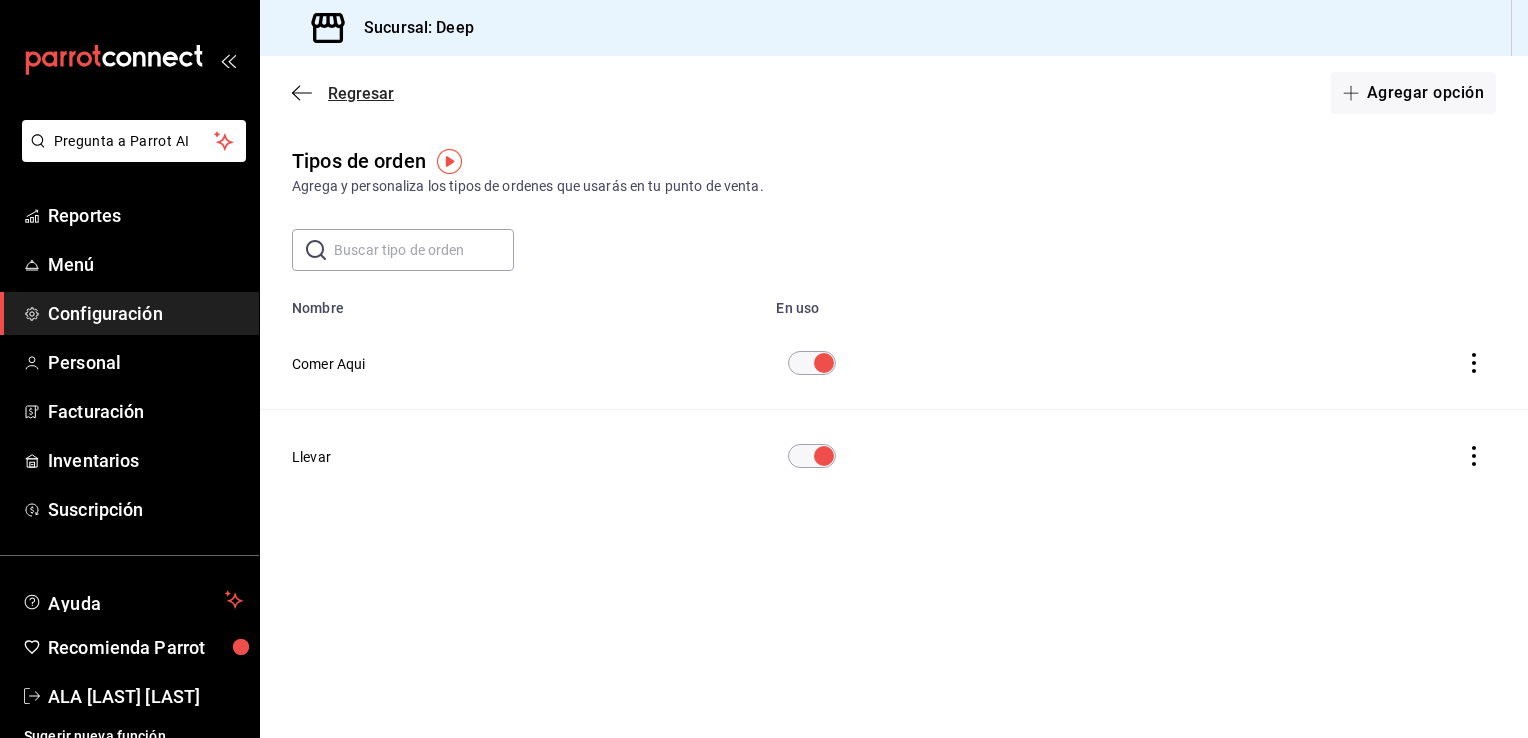 click 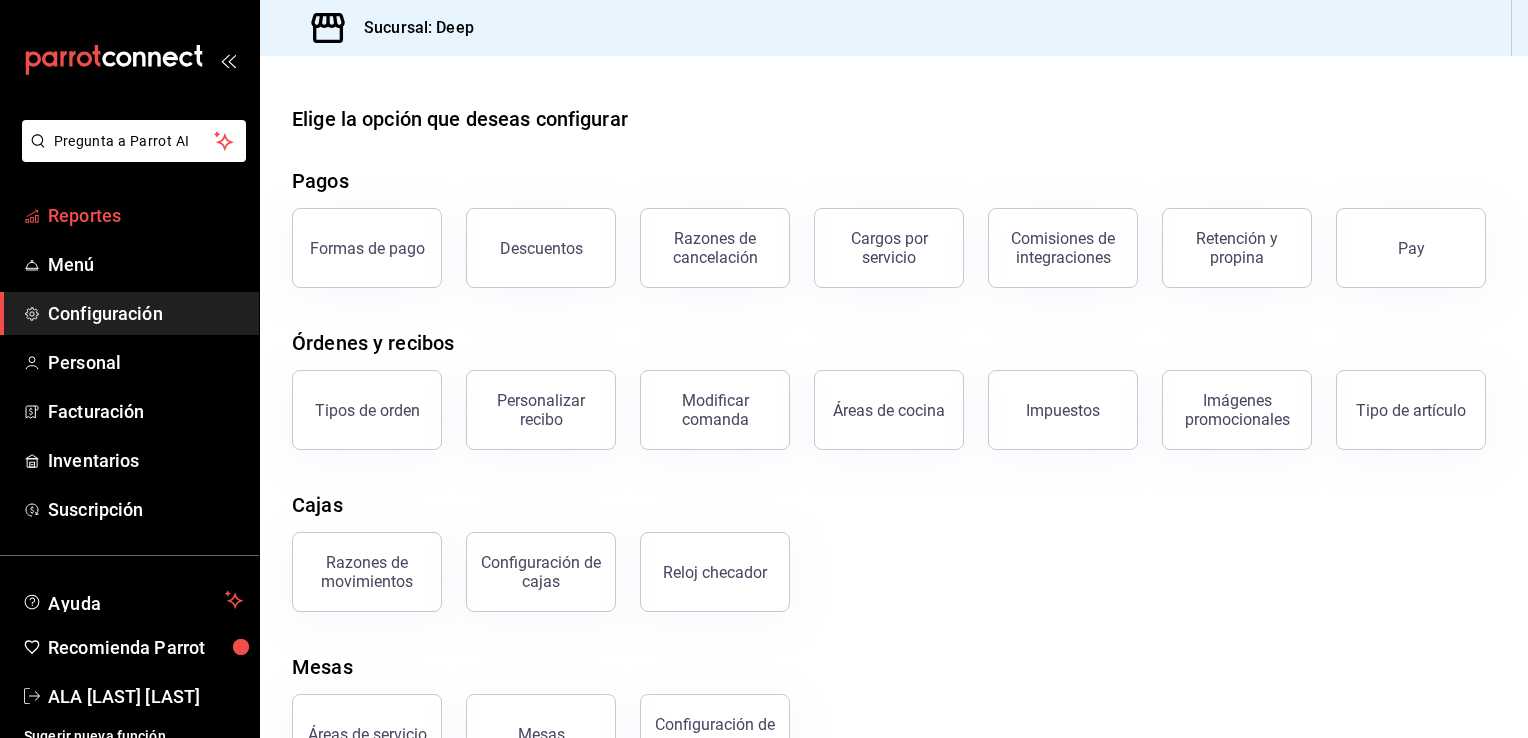 click on "Reportes" at bounding box center [145, 215] 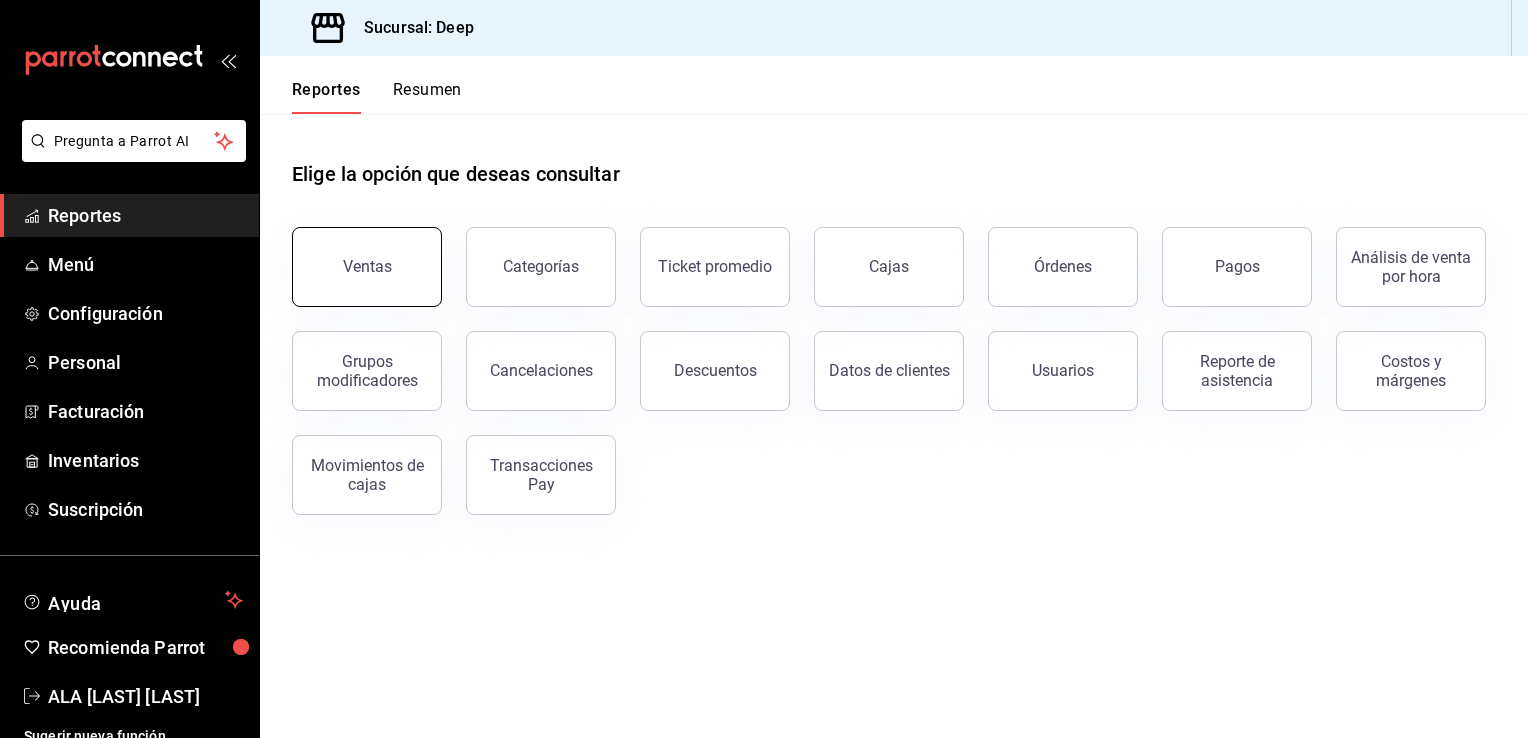 click on "Ventas" at bounding box center [367, 267] 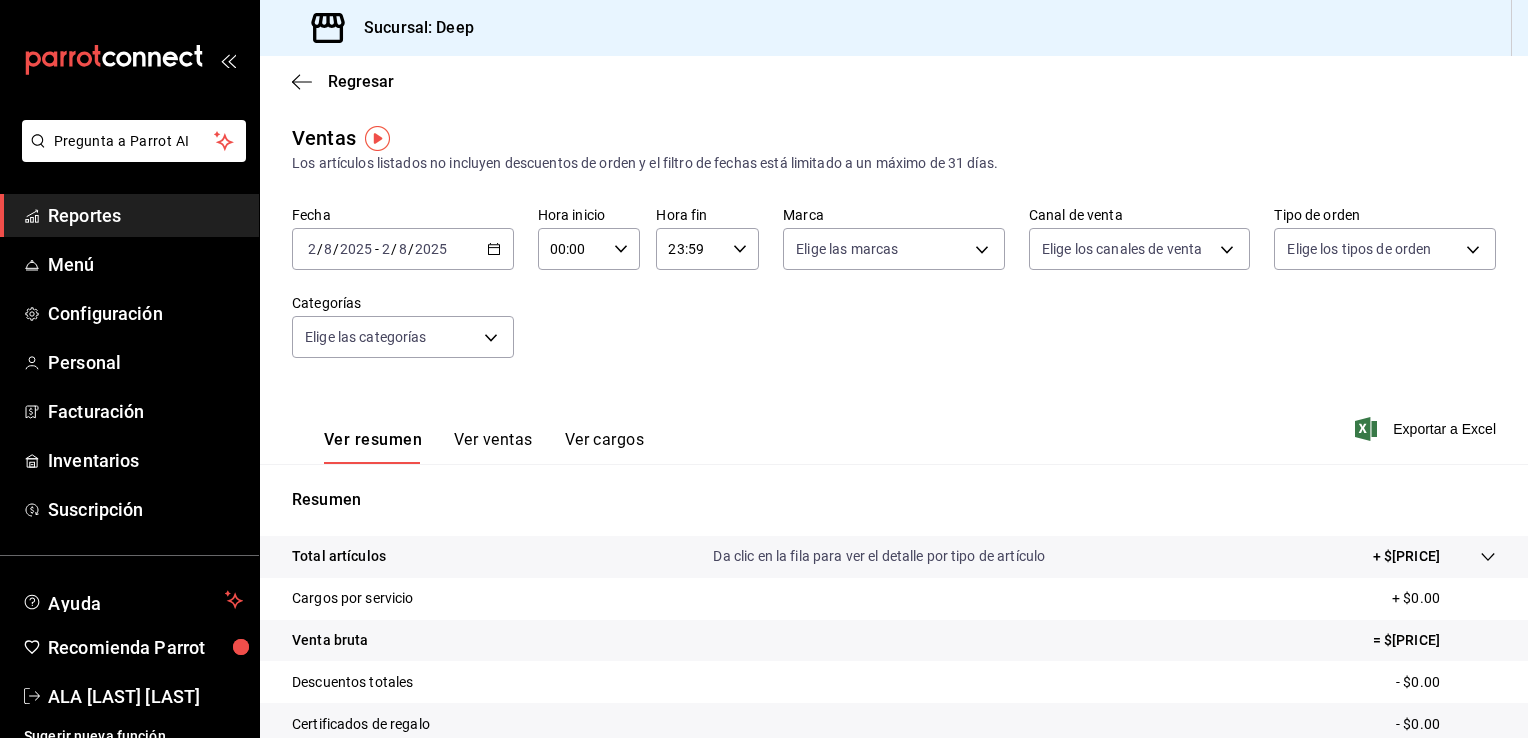 click on "Ver resumen" at bounding box center (373, 447) 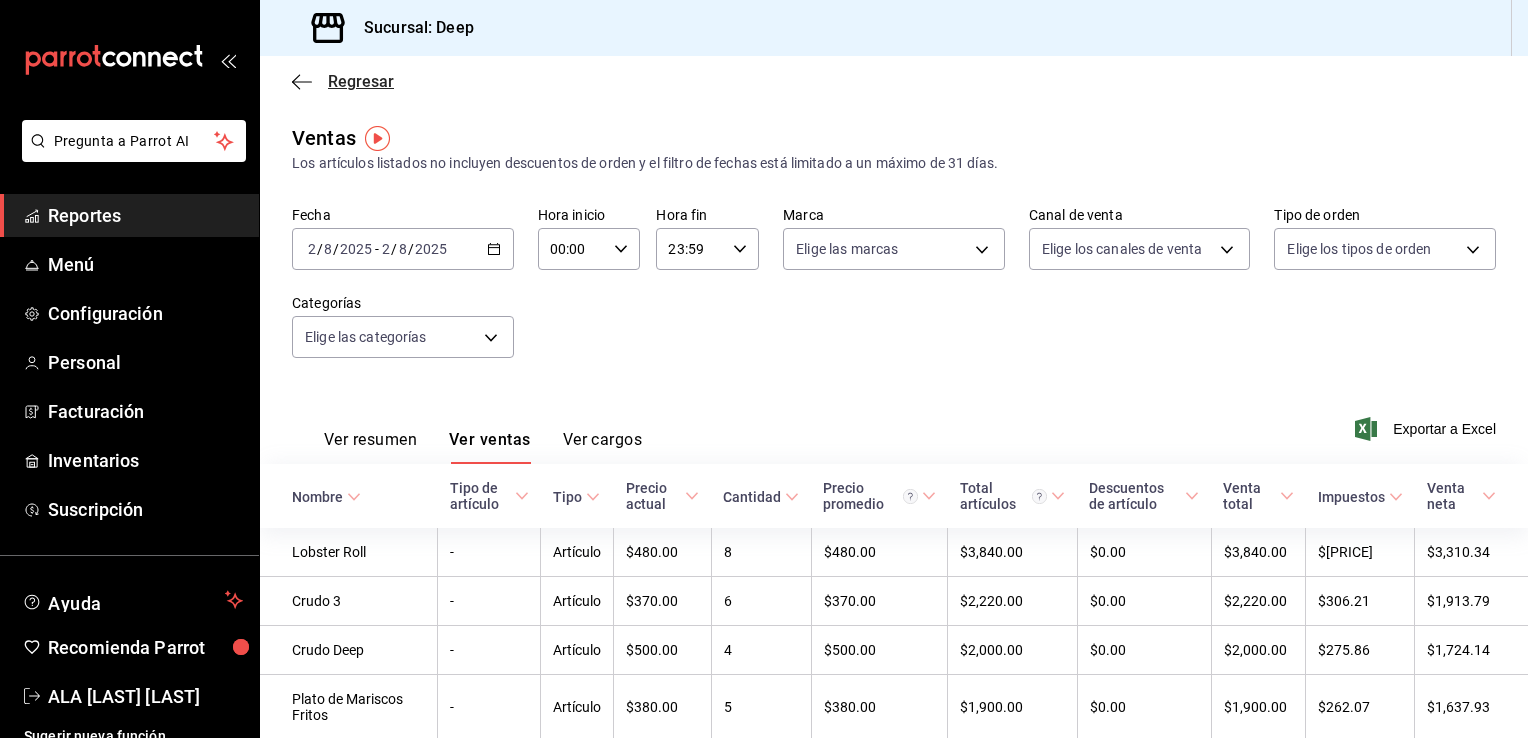click 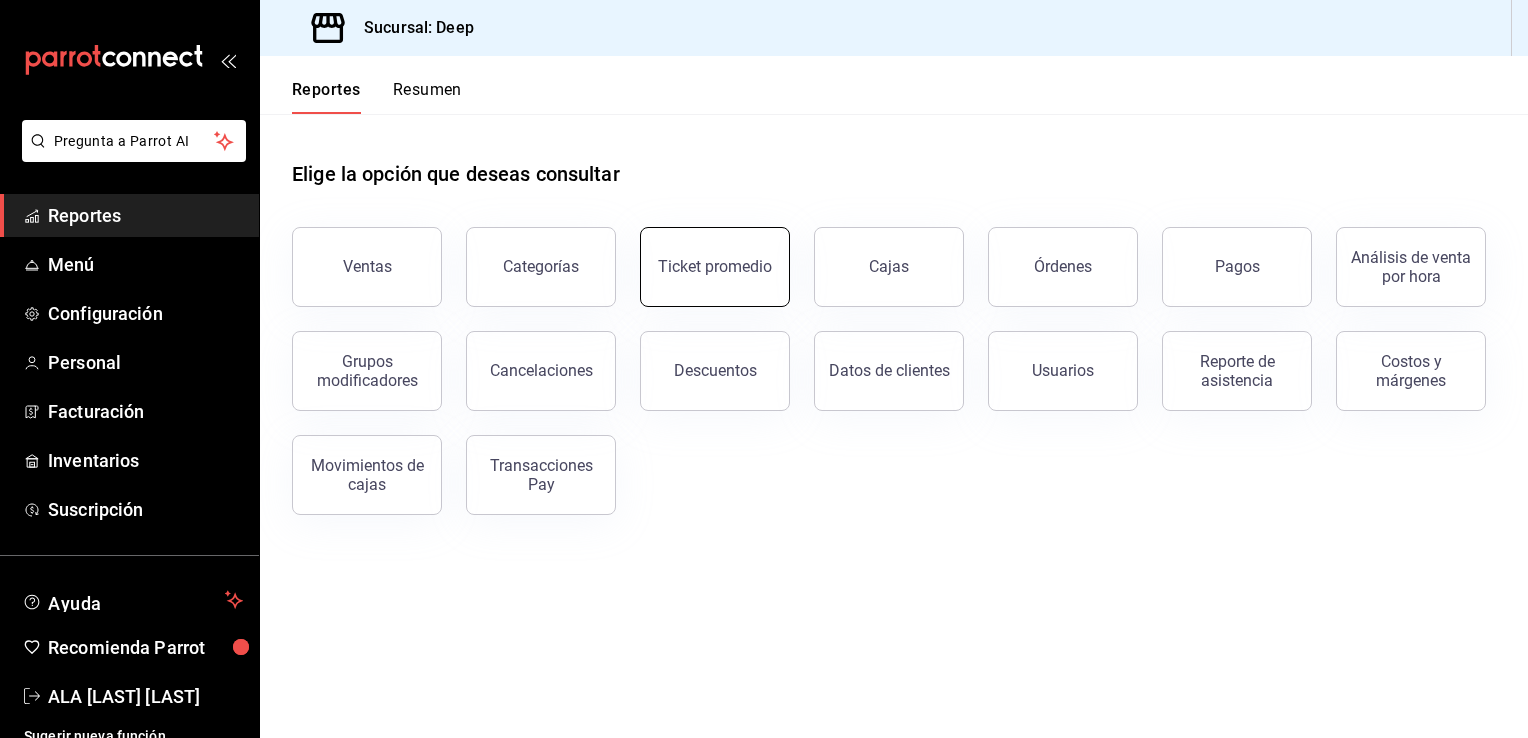 click on "Ticket promedio" at bounding box center [715, 267] 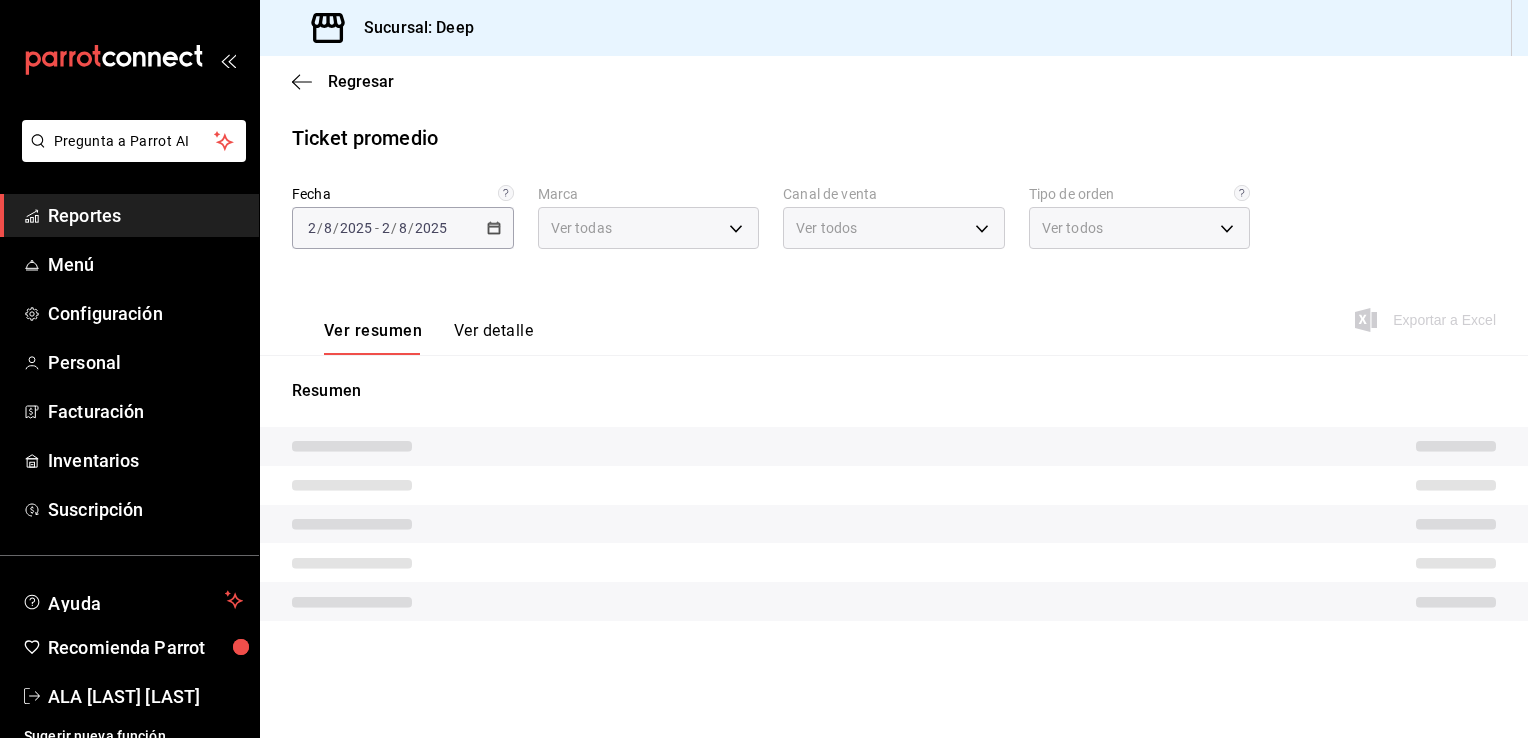 type on "[UUID]" 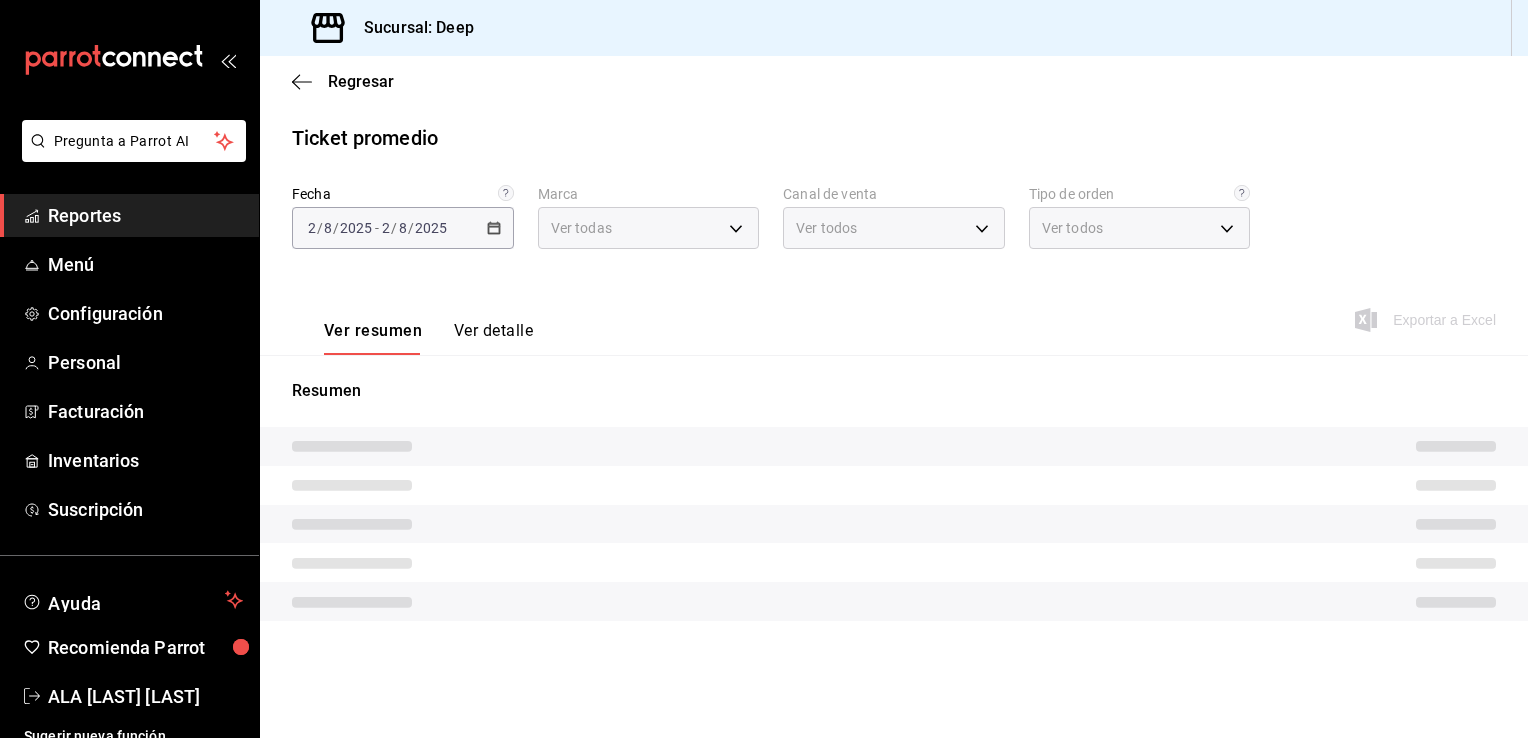 type on "[UUID],[UUID],EXTERNAL" 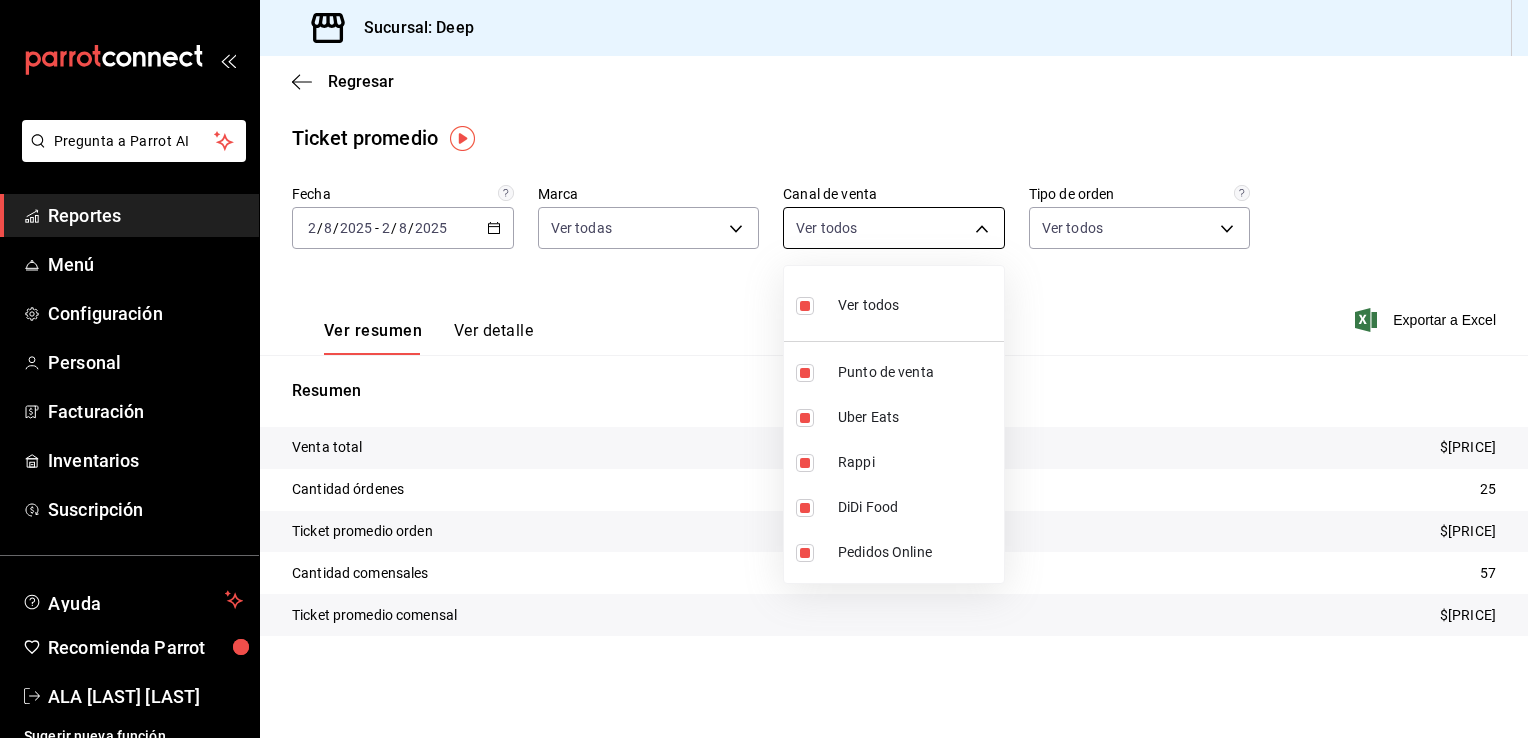 click on "Pregunta a Parrot AI Reportes   Menú   Configuración   Personal   Facturación   Inventarios   Suscripción   Ayuda Recomienda Parrot   ALA [LAST] [LAST]   Sugerir nueva función   Sucursal: Deep Resumen Menús Categorías Artículos Grupos modificadores Publicar Artículos sucursal Para editar los artículos o cambios generales, ve a “Organización”. ​ ​ Ticket promedio   Fecha 2025-08-02 2 / 8 / 2025 - 2025-08-02 2 / 8 / 2025 Marca Ver todas [UUID] Canal de venta Ver todos PARROT,UBER_EATS,RAPPI,DIDI_FOOD,ONLINE   Tipo de orden Ver todos [UUID],[UUID],[UUID] Ver resumen Ver detalle Exportar a Excel Resumen Venta total $[PRICE] Cantidad órdenes 25 Ticket promedio orden $[PRICE] Cantidad comensales 57 Ticket promedio comensal $[PRICE] GANA 1 MES GRATIS EN TU SUSCRIPCIÓN AQUÍ ¿Recuerdas cómo empezó tu restaurante?
Hoy puedes ayudar a un colega a tener el mismo cambio que tú viviste.
Recomienda Parrot directamente desde tu Portal Administrador.
Es fácil y rápido.
🎁 Por cada restaurante que se una, ganas 1 mes gratis. Ver video tutorial Ir a video" at bounding box center [764, 369] 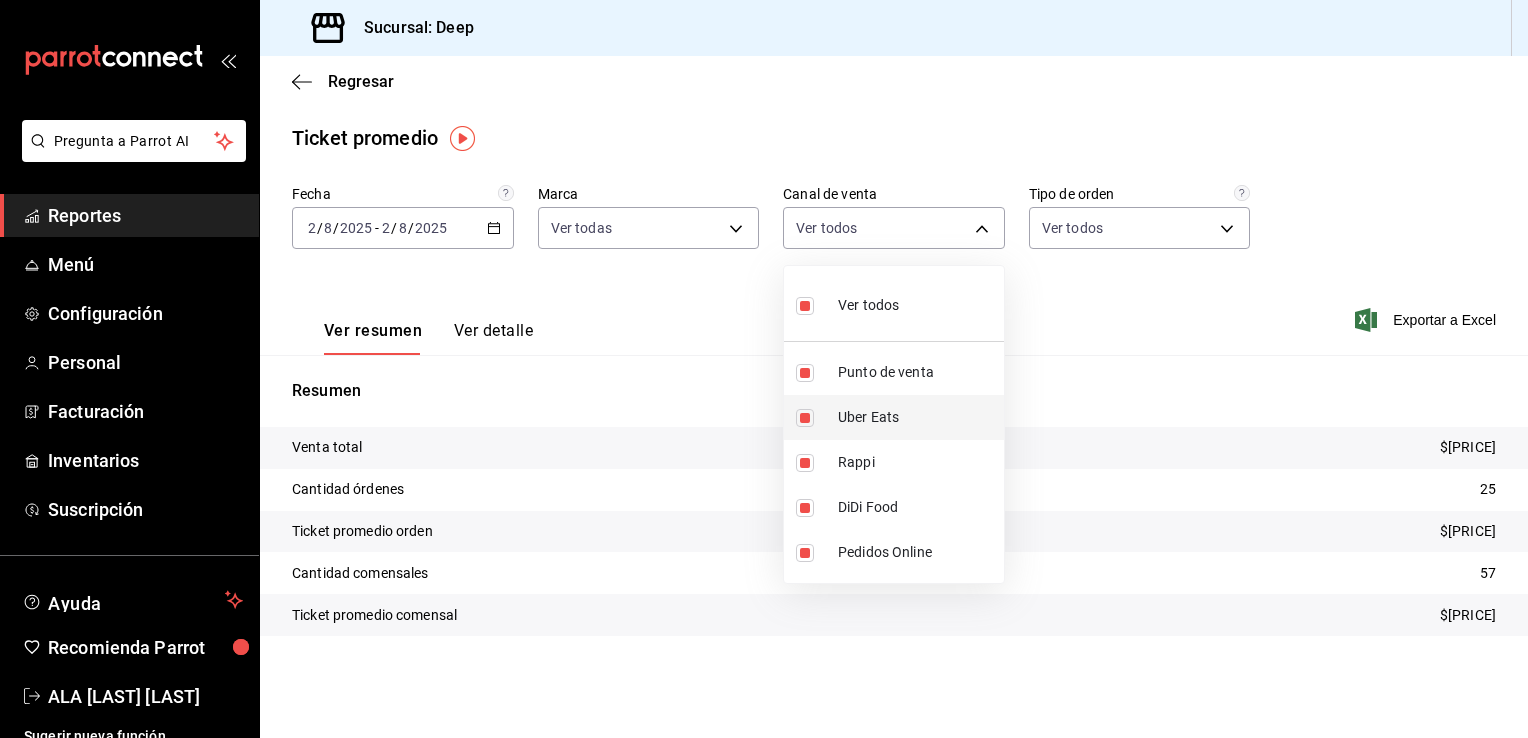 click on "Uber Eats" at bounding box center (917, 417) 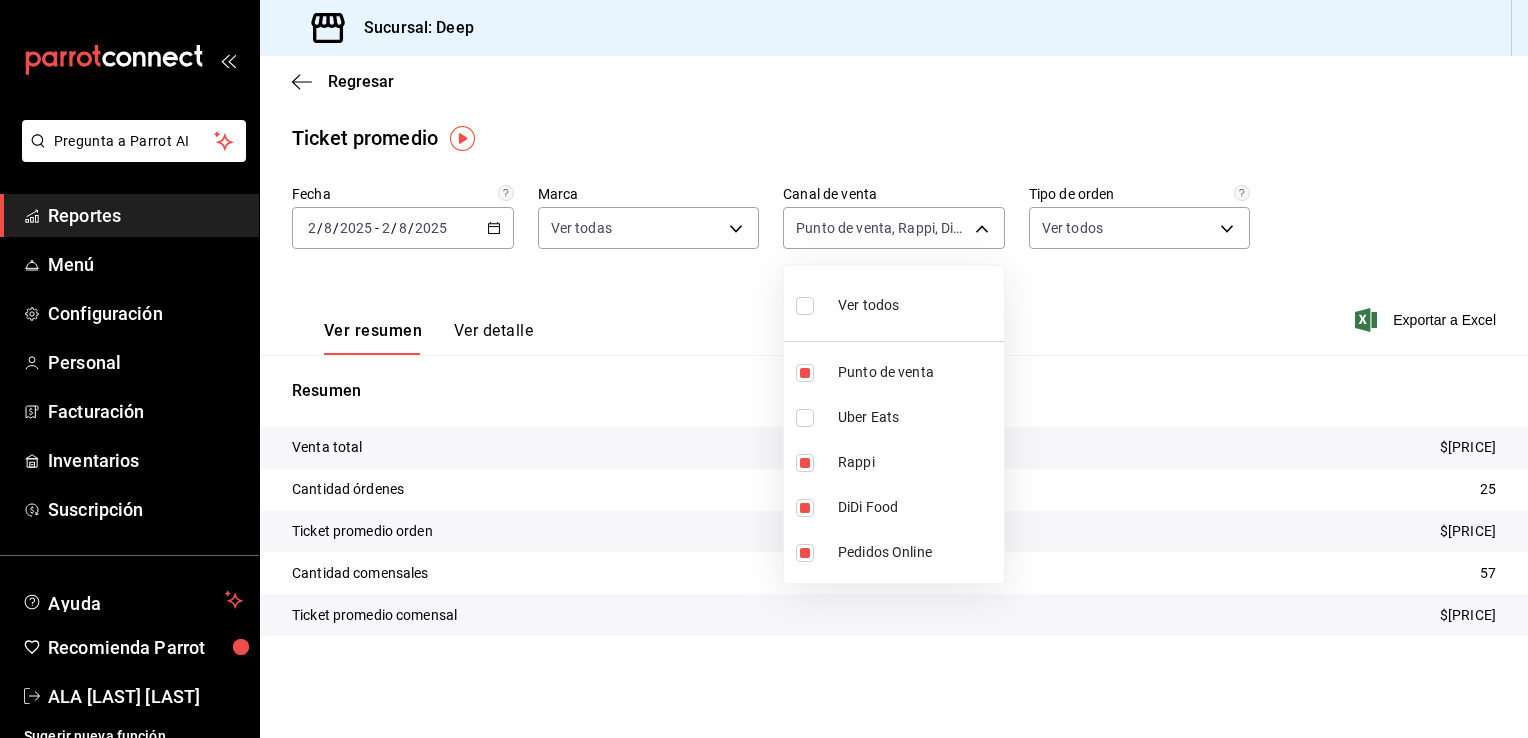 click at bounding box center [805, 418] 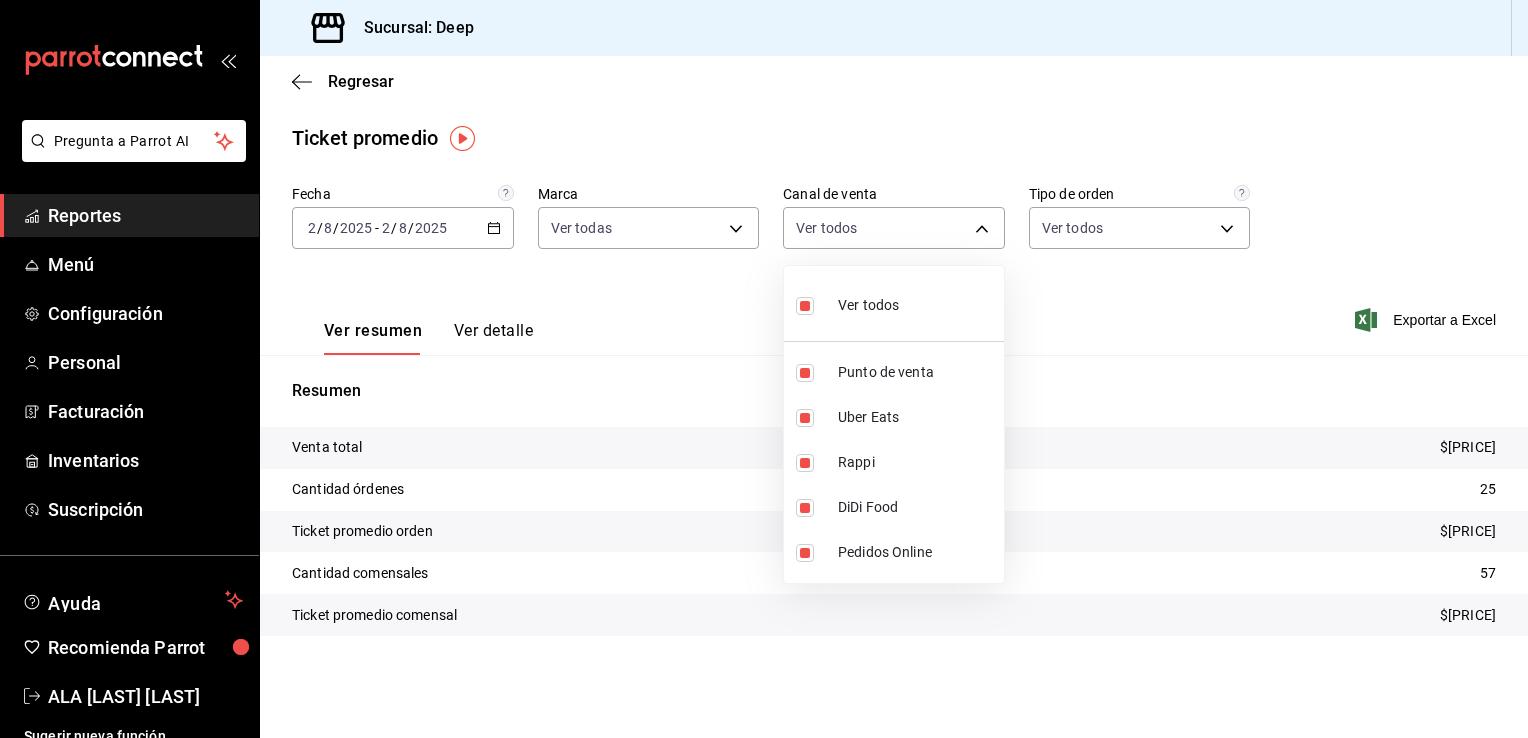 click at bounding box center (764, 369) 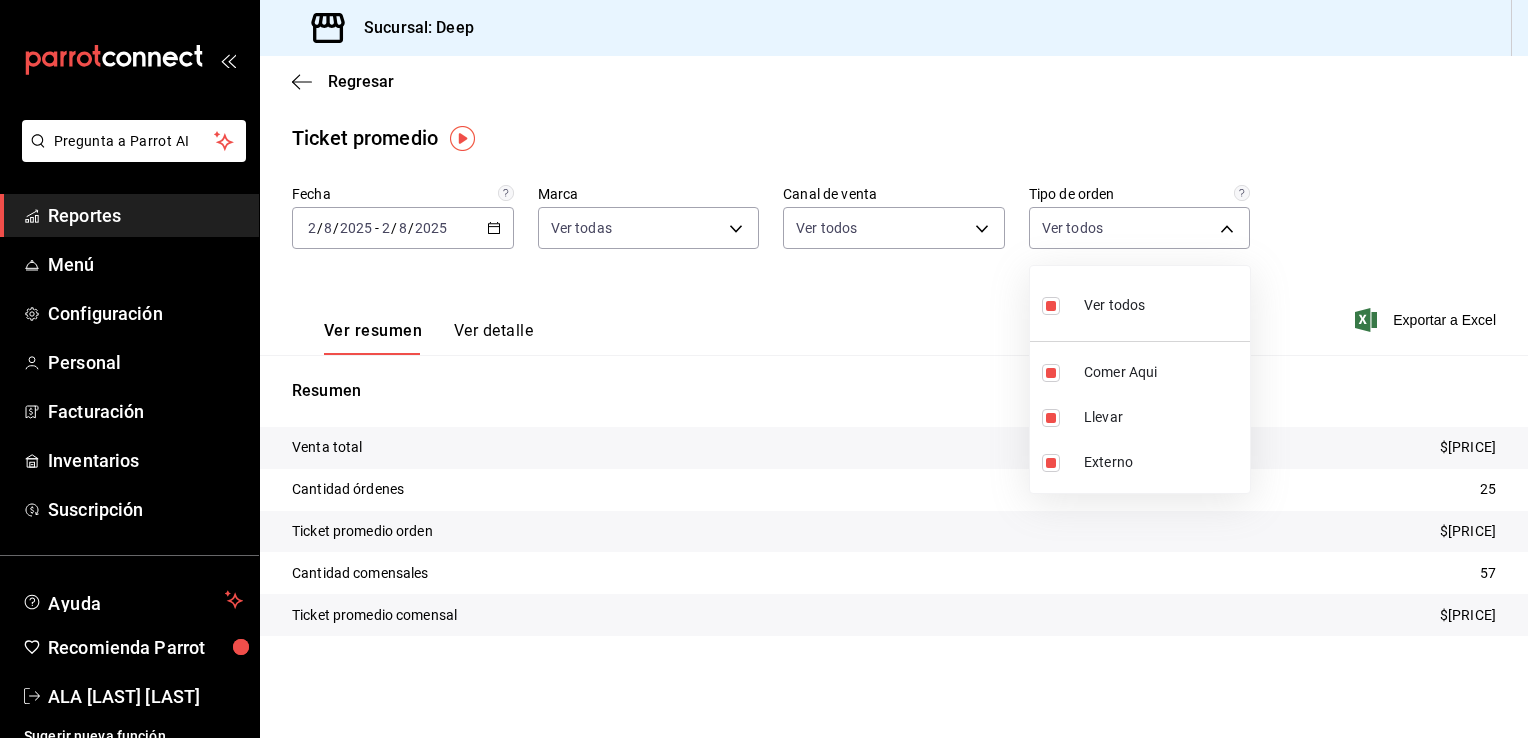 click on "Pregunta a Parrot AI Reportes   Menú   Configuración   Personal   Facturación   Inventarios   Suscripción   Ayuda Recomienda Parrot   ALA [LAST] [LAST]   Sugerir nueva función   Sucursal: Deep Regresar Ticket promedio   Fecha 2025-08-02 2 / 8 / 2025 - 2025-08-02 2 / 8 / 2025 Marca Ver todas [UUID] Canal de venta Ver todos PARROT,RAPPI,DIDI_FOOD,ONLINE,UBER_EATS   Tipo de orden Ver todos [UUID],[UUID],[UUID] Ver resumen Ver detalle Exportar a Excel Resumen Venta total $[PRICE] Cantidad órdenes 25 Ticket promedio orden $[PRICE] Cantidad comensales 57 Ticket promedio comensal $[PRICE] GANA 1 MES GRATIS EN TU SUSCRIPCIÓN AQUÍ ¿Recuerdas cómo empezó tu restaurante?
Hoy puedes ayudar a un colega a tener el mismo cambio que tú viviste.
Recomienda Parrot directamente desde tu Portal Administrador.
Es fácil y rápido.
🎁 Por cada restaurante que se una, ganas 1 mes gratis. Ver video tutorial Ir a video" at bounding box center (764, 369) 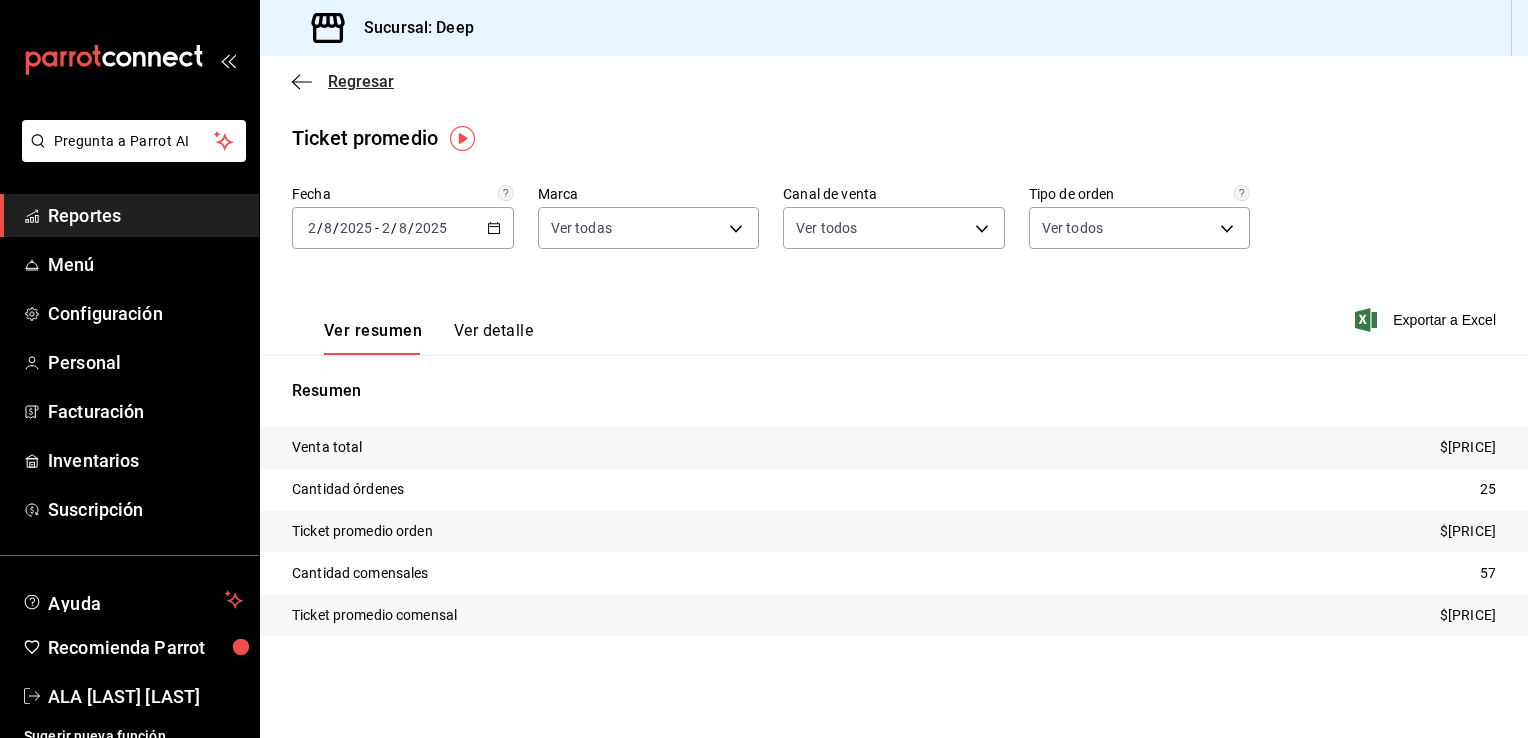 click 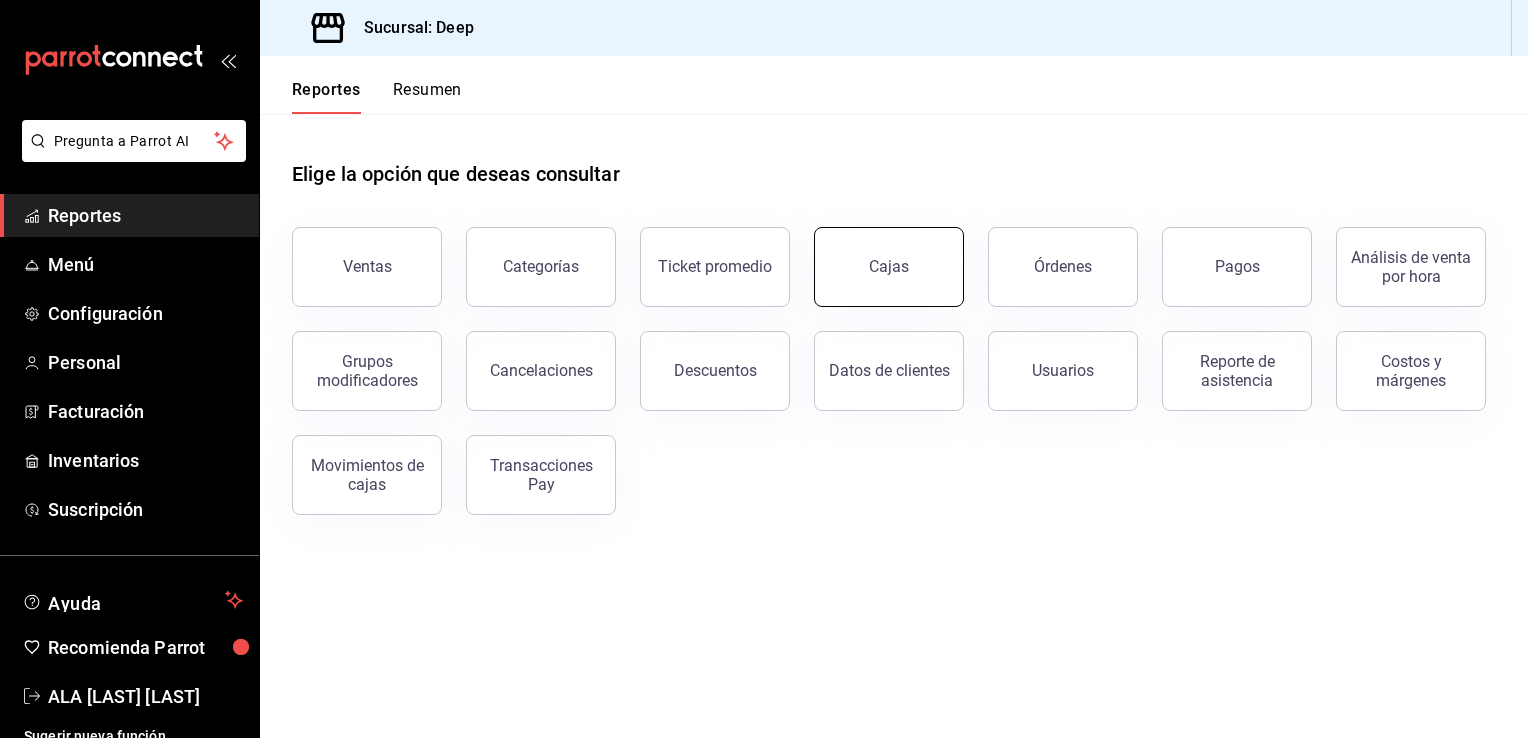 click on "Cajas" at bounding box center (889, 267) 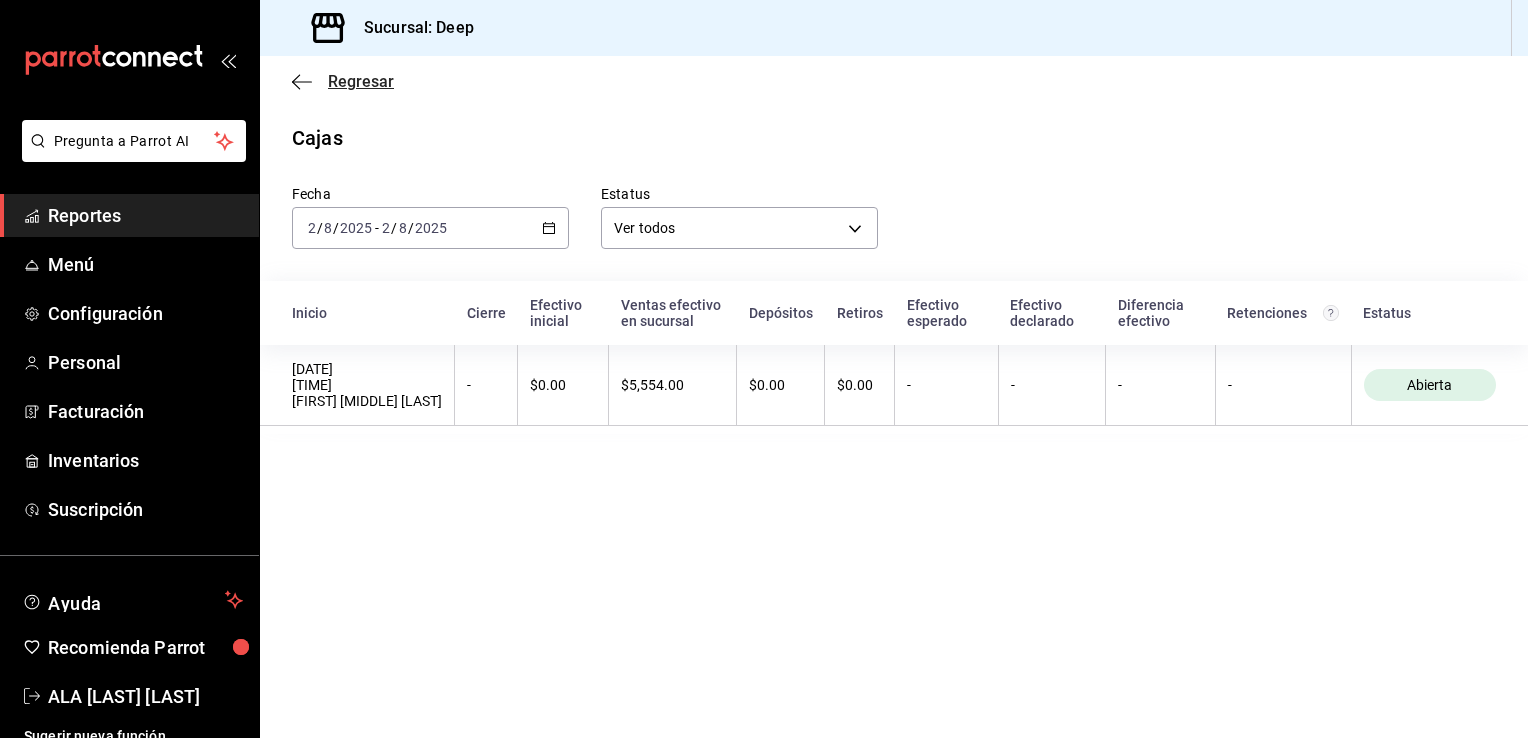 click 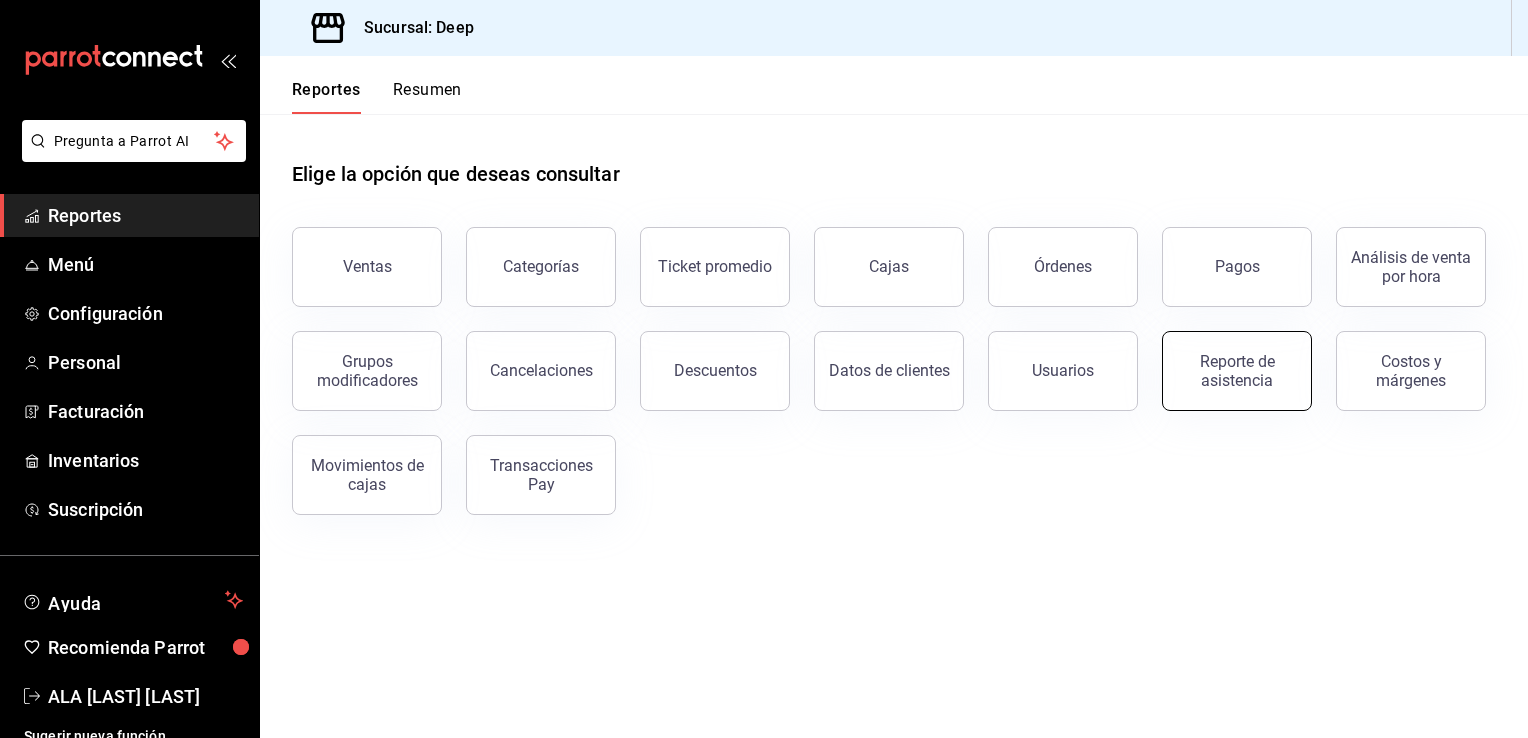 click on "Reporte de asistencia" at bounding box center [1237, 371] 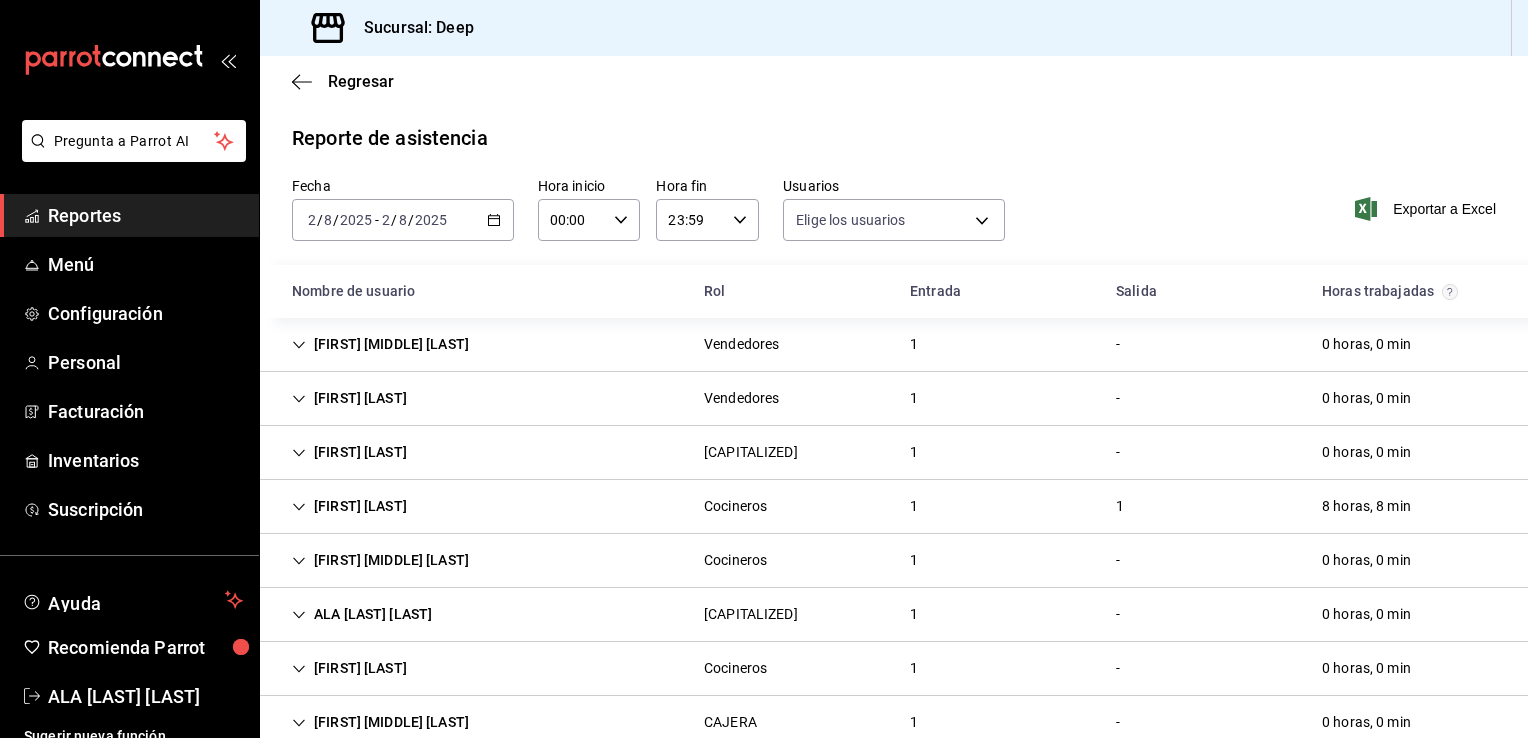 type on "[UUID],[UUID],[UUID],[UUID],[UUID],[UUID],[UUID],[UUID],[UUID],[UUID],[UUID],[UUID],[UUID],[UUID],[UUID],[UUID],[UUID],[UUID],[UUID],[UUID],[UUID],[UUID],[UUID],[UUID],[UUID],[UUID],[UUID],[UUID]" 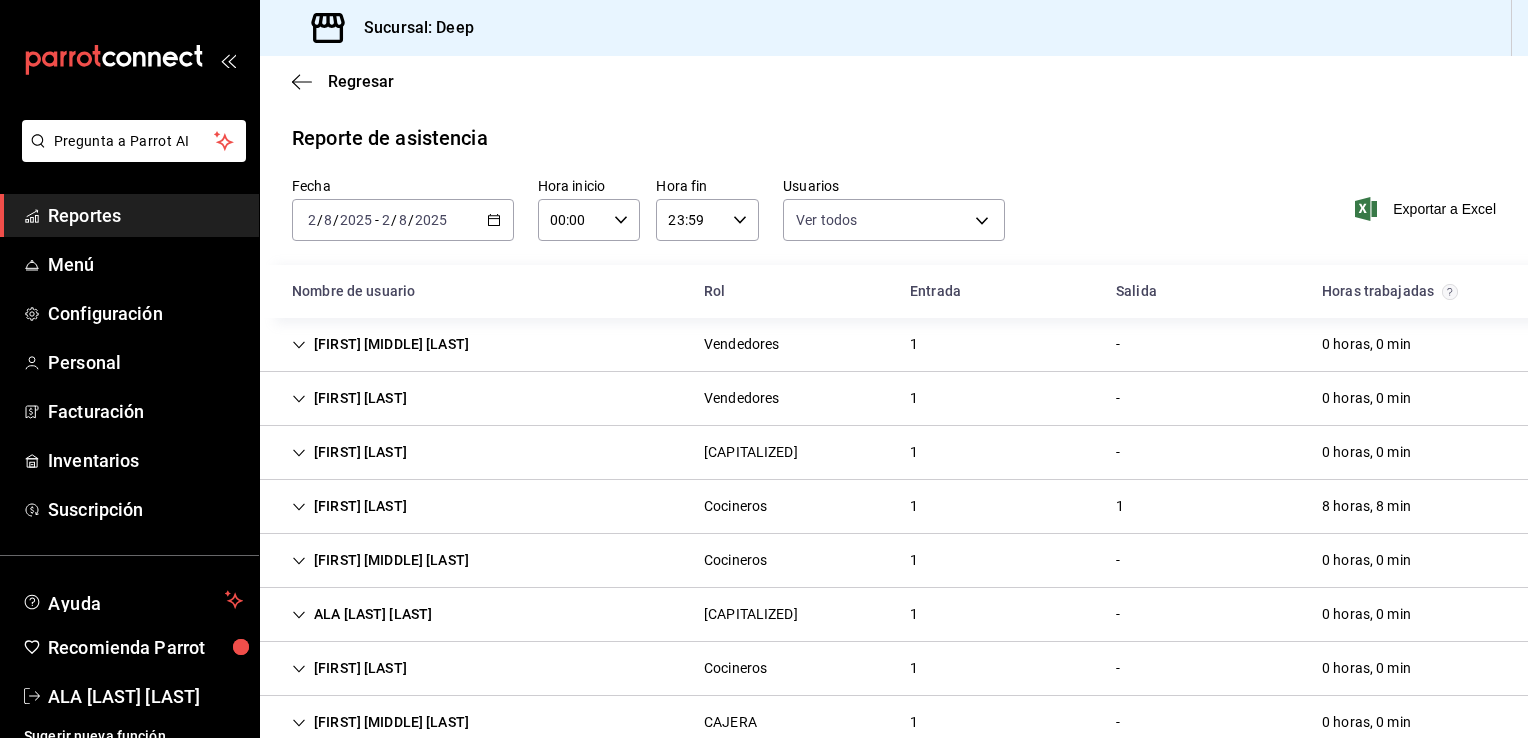 click 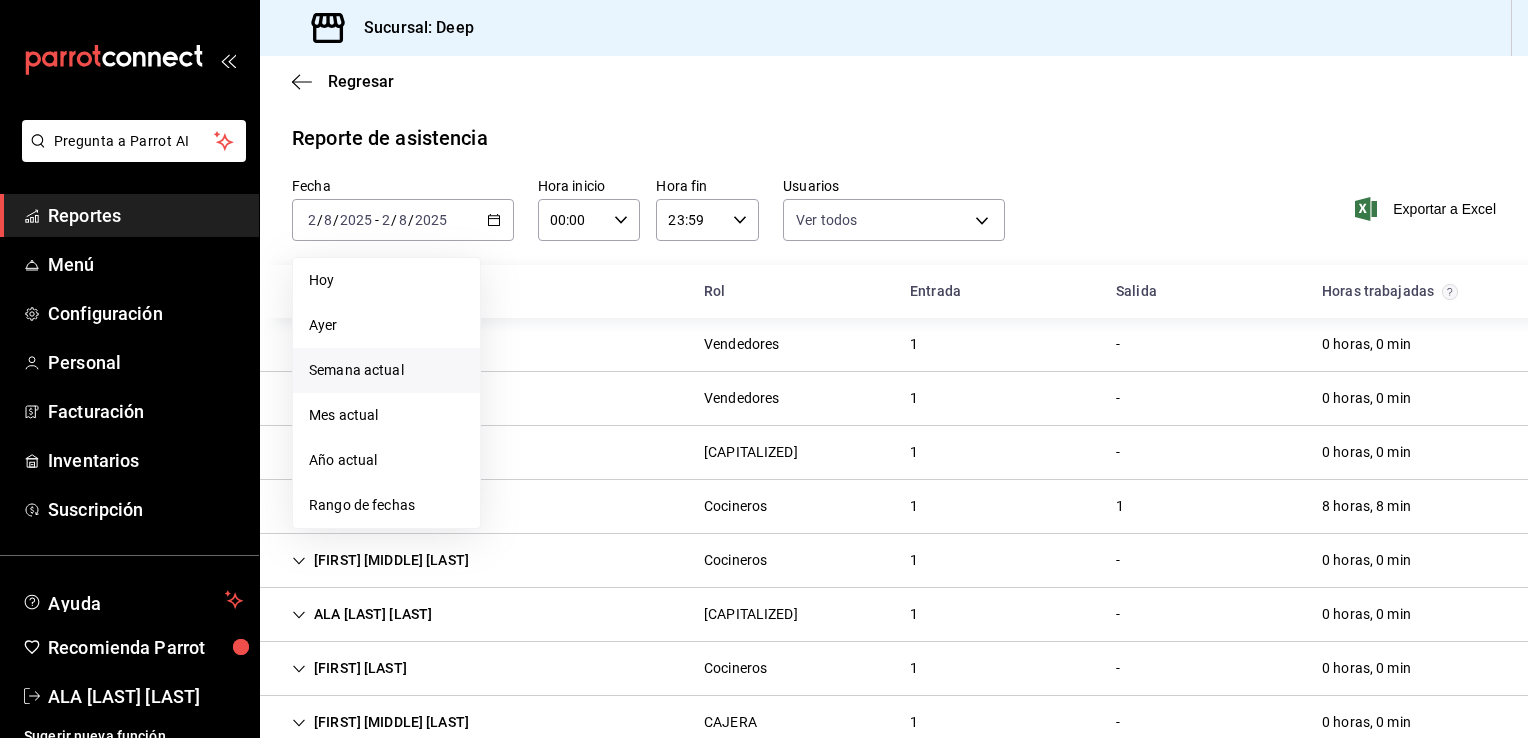 click on "Semana actual" at bounding box center (386, 370) 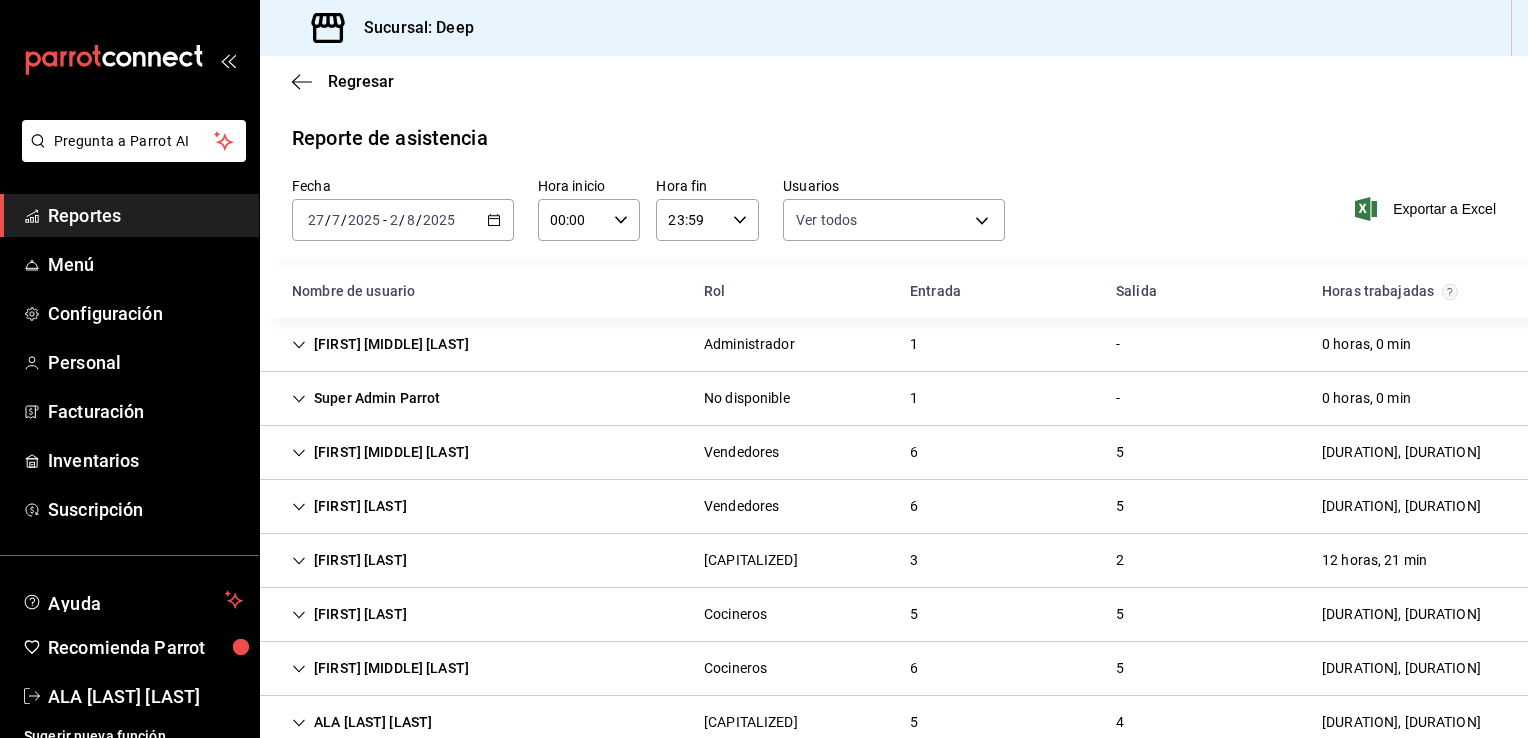 click 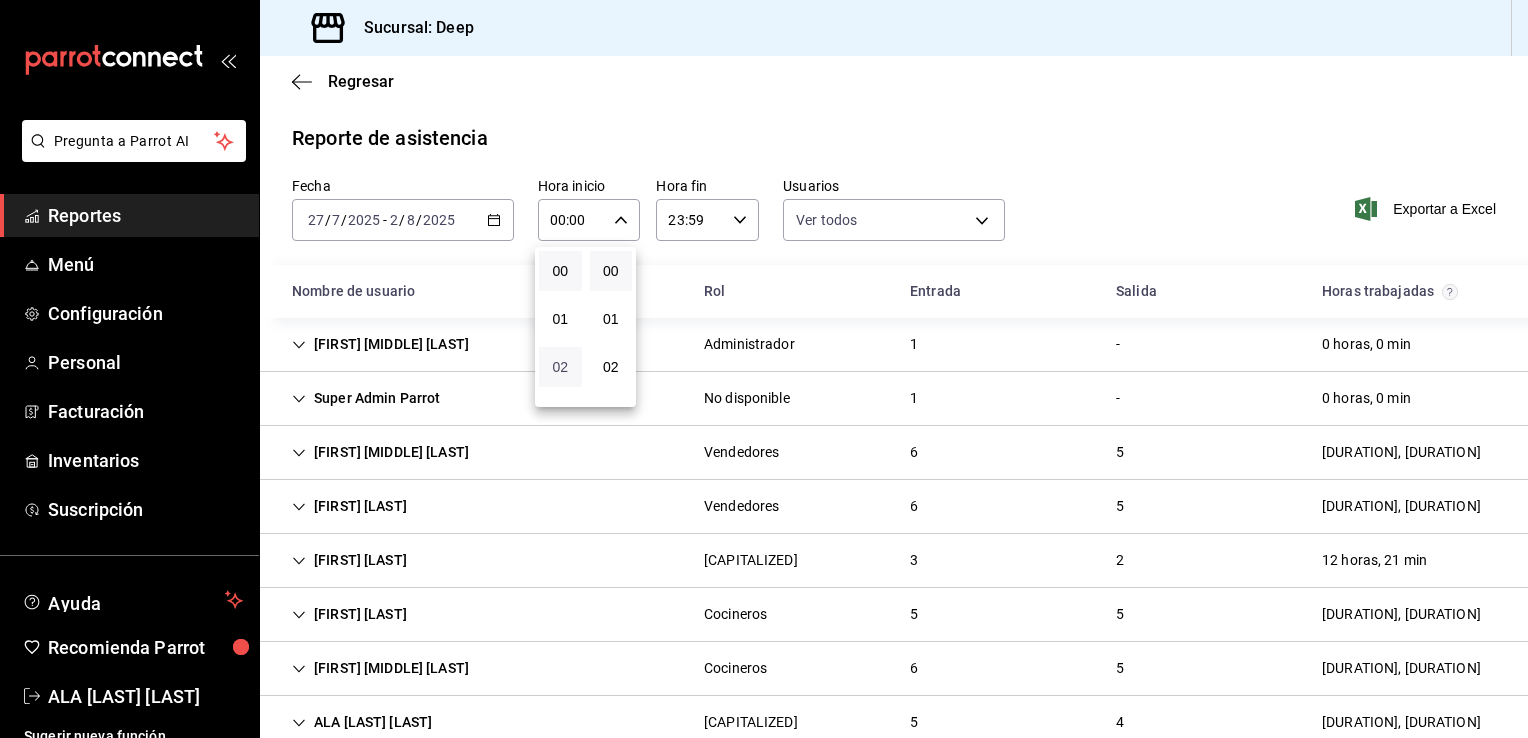 click on "02" at bounding box center [560, 367] 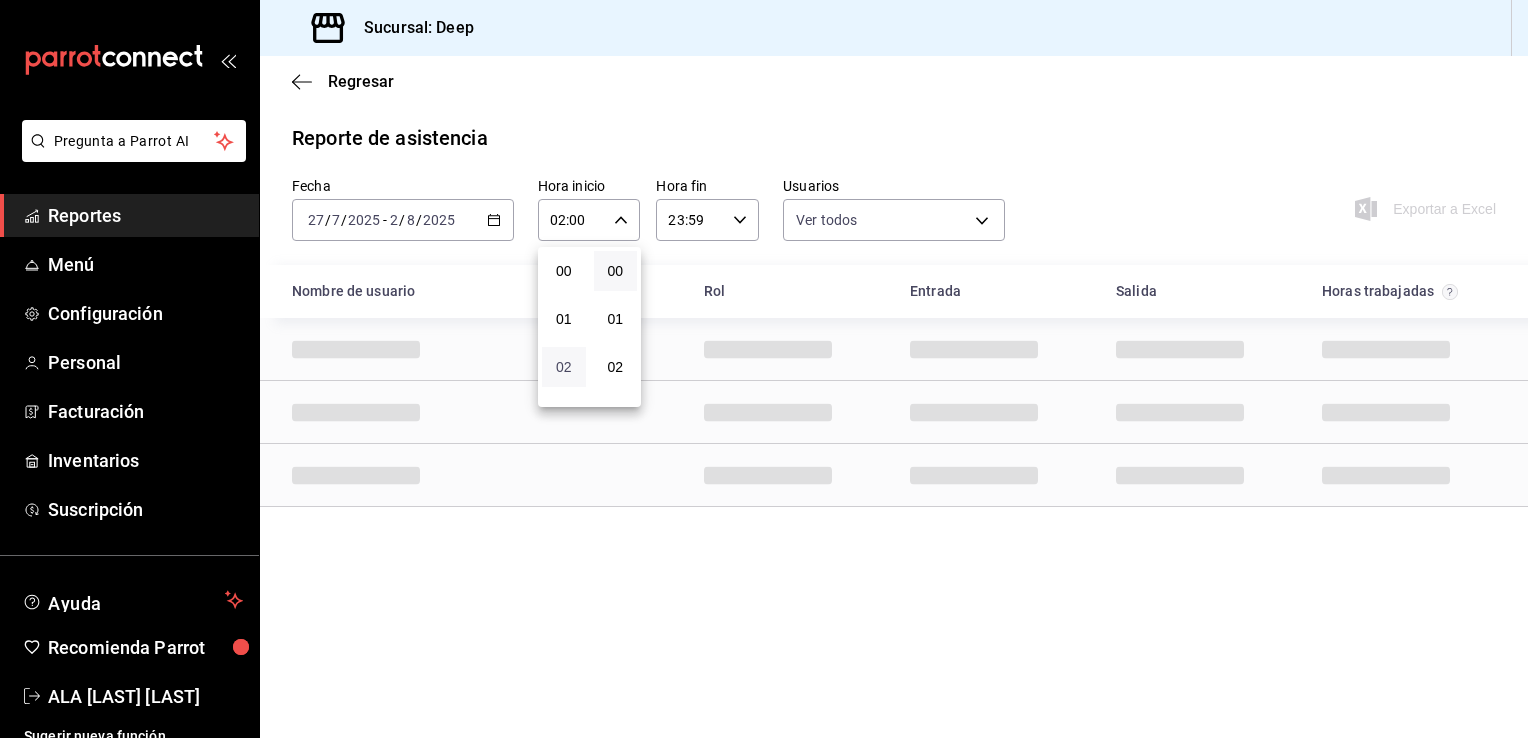 click on "02" at bounding box center (564, 367) 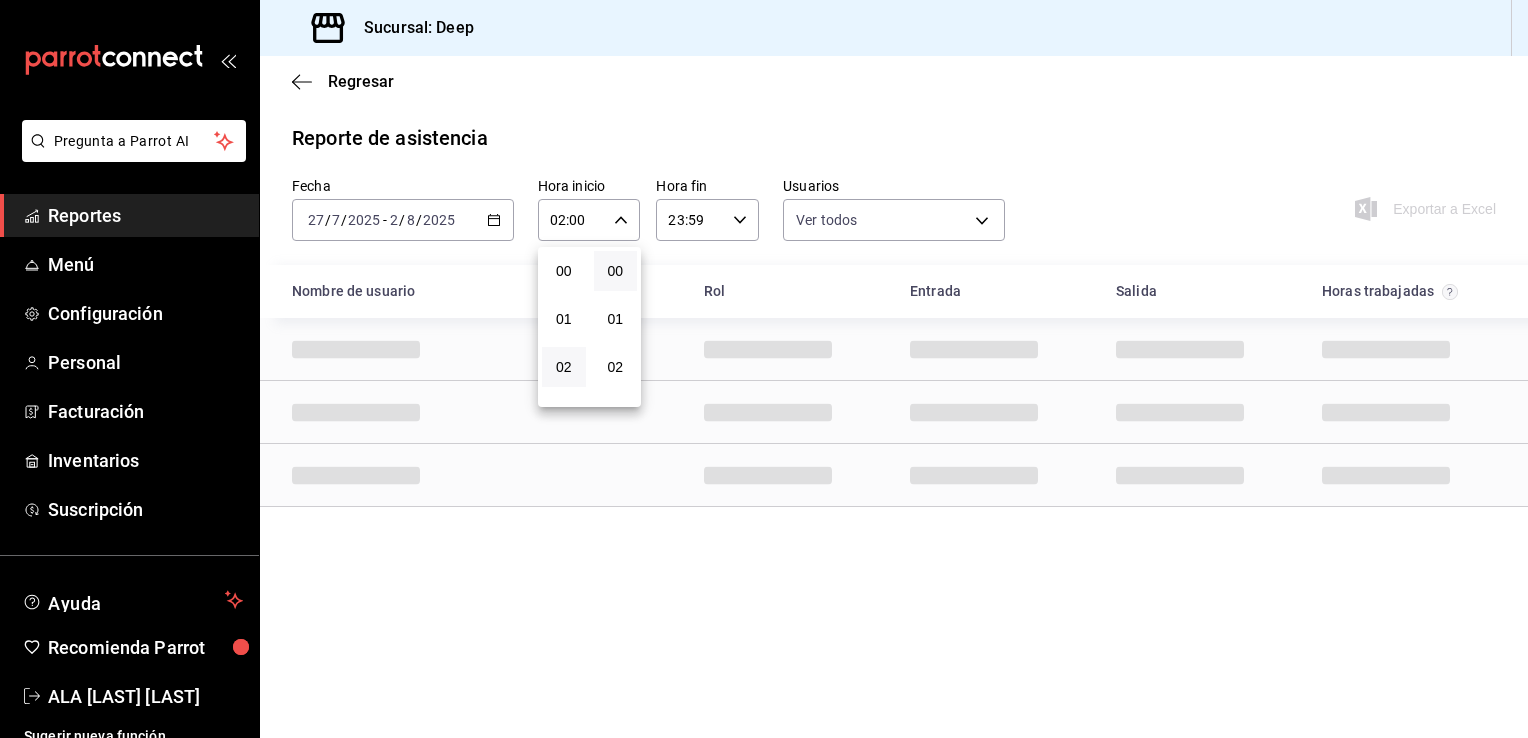 click at bounding box center (764, 369) 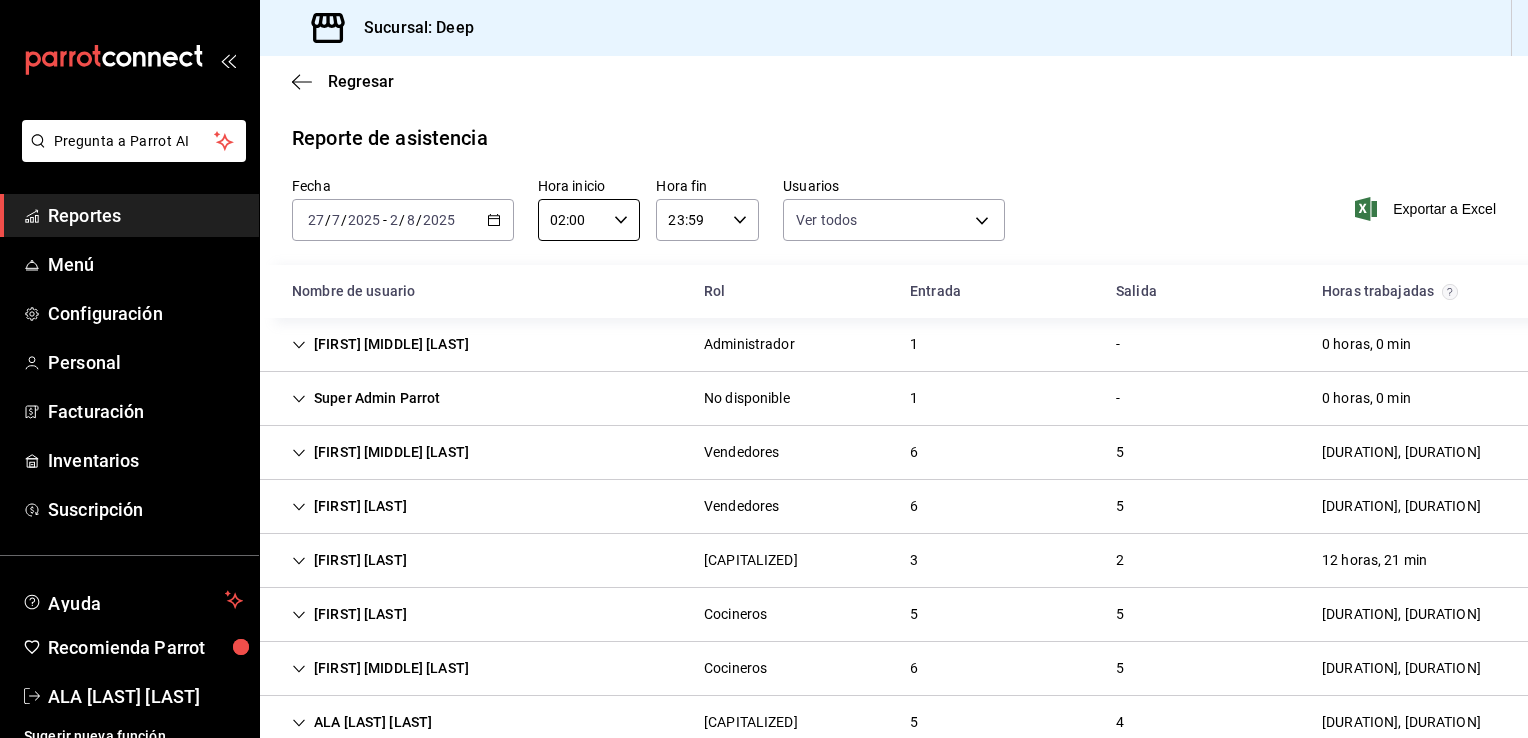click on "02:00" at bounding box center (572, 220) 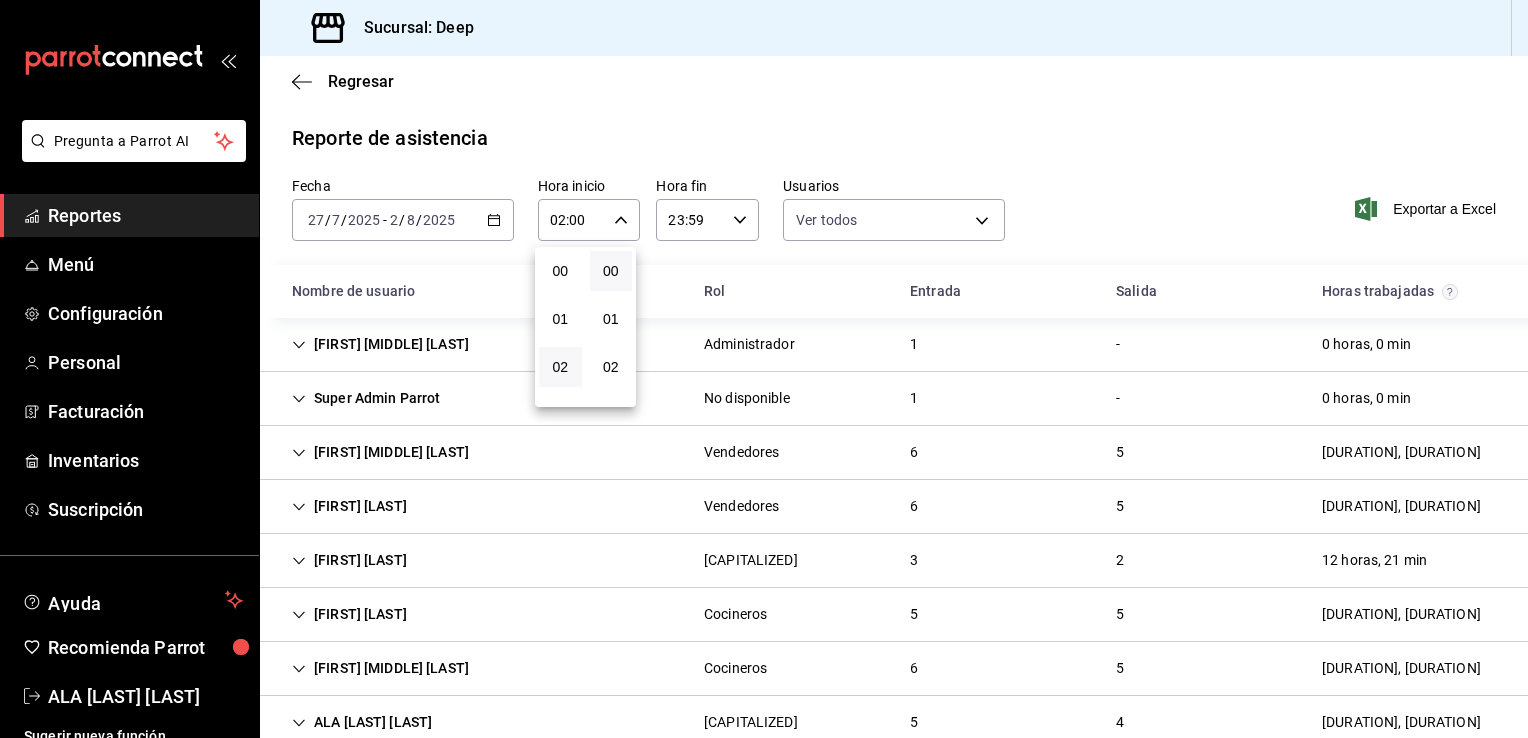 click at bounding box center [764, 369] 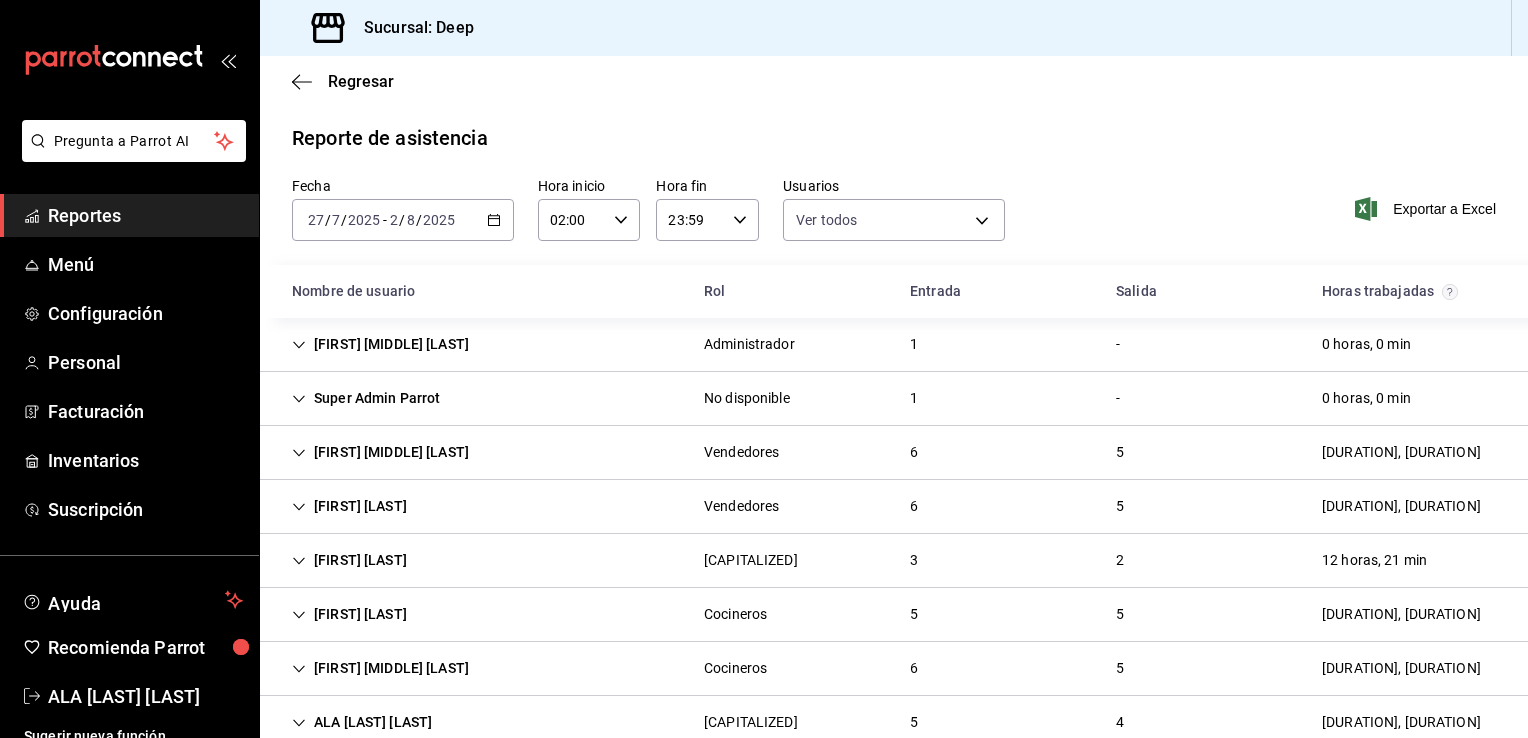 click 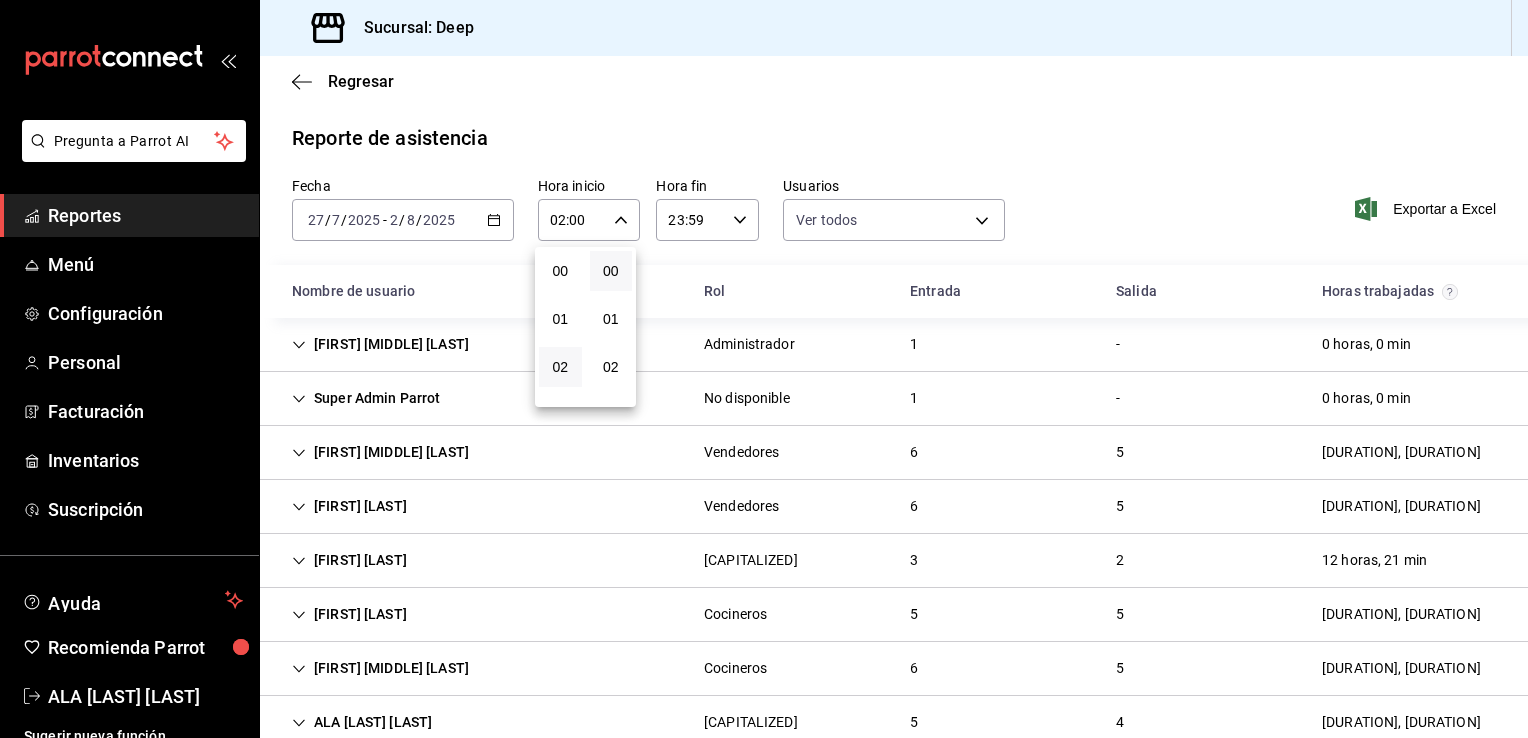 click at bounding box center [764, 369] 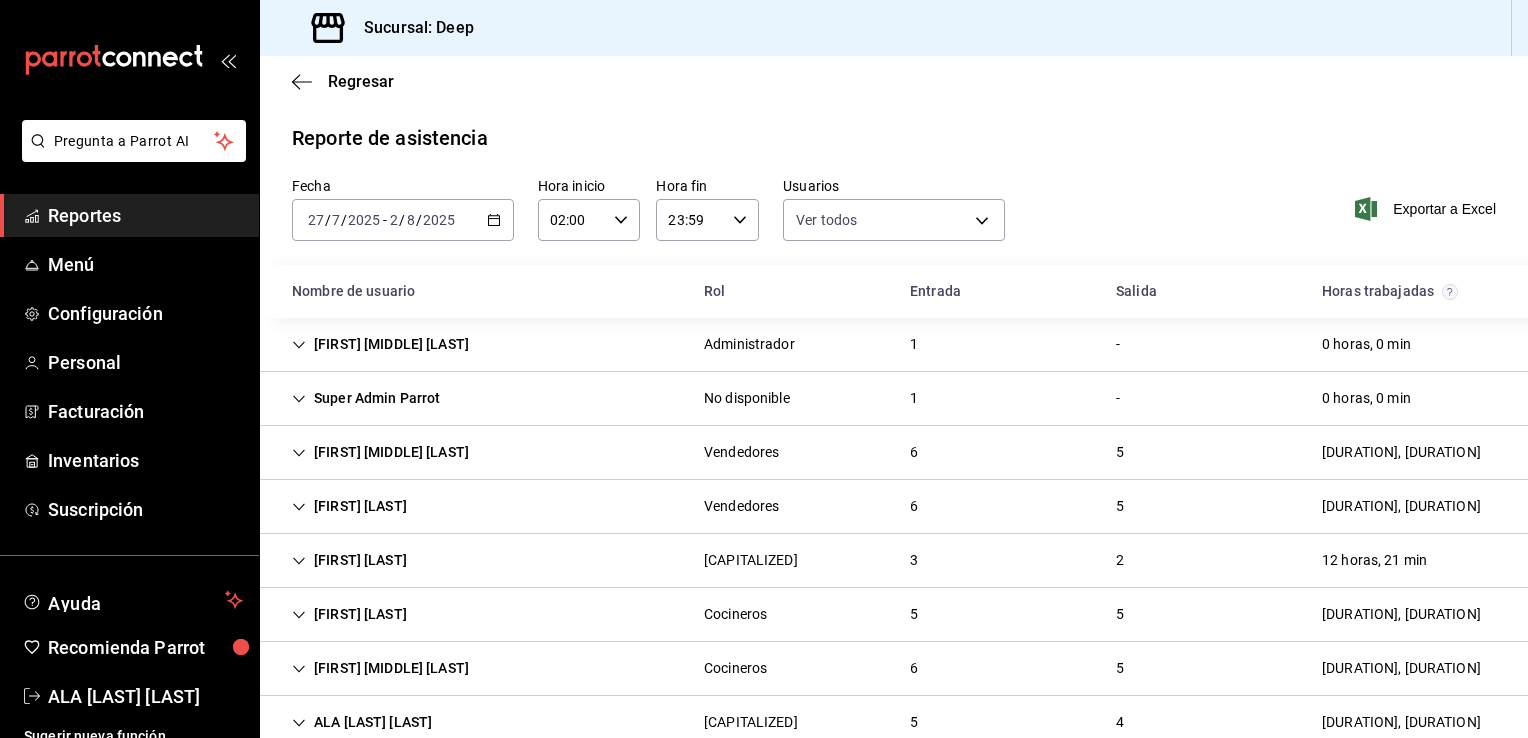 click 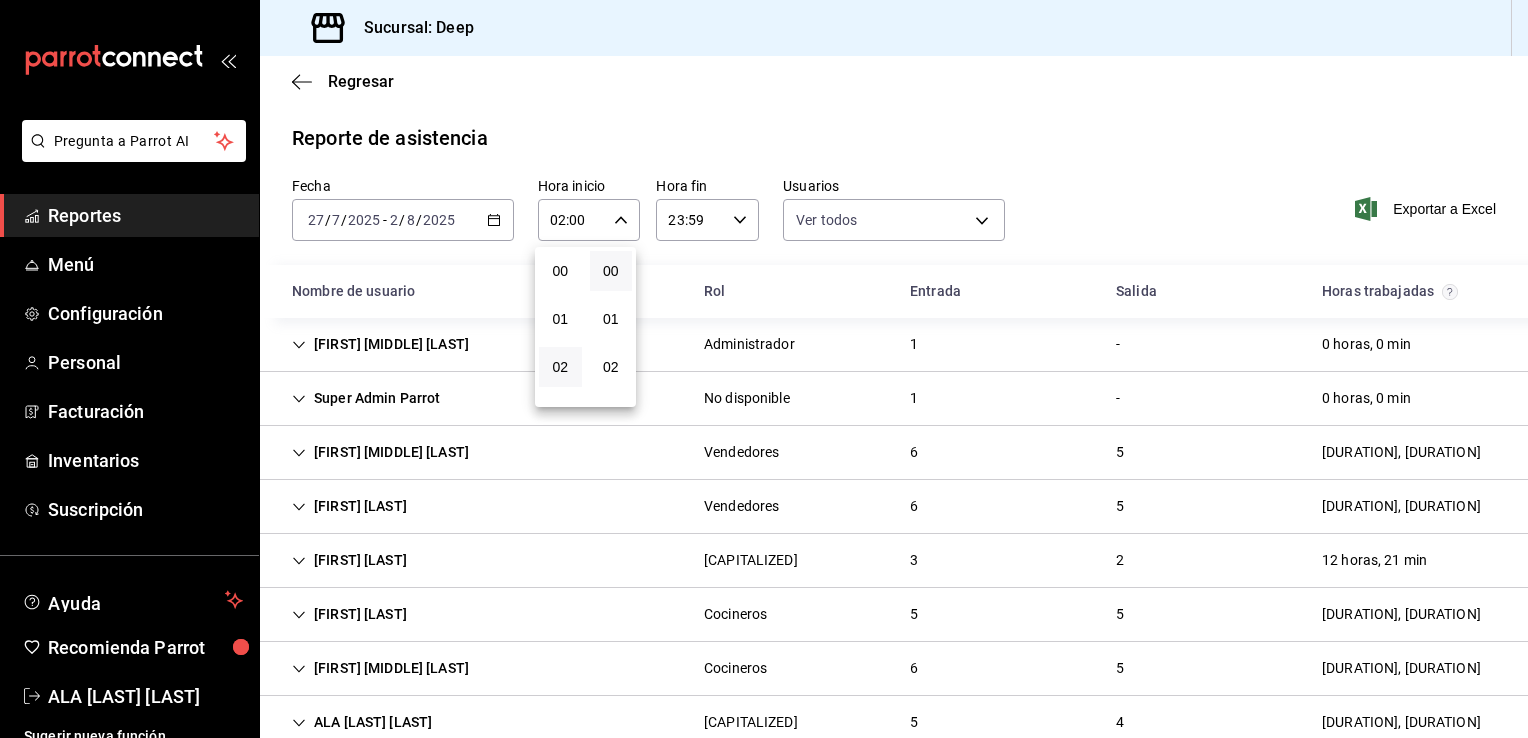 scroll, scrollTop: 97, scrollLeft: 0, axis: vertical 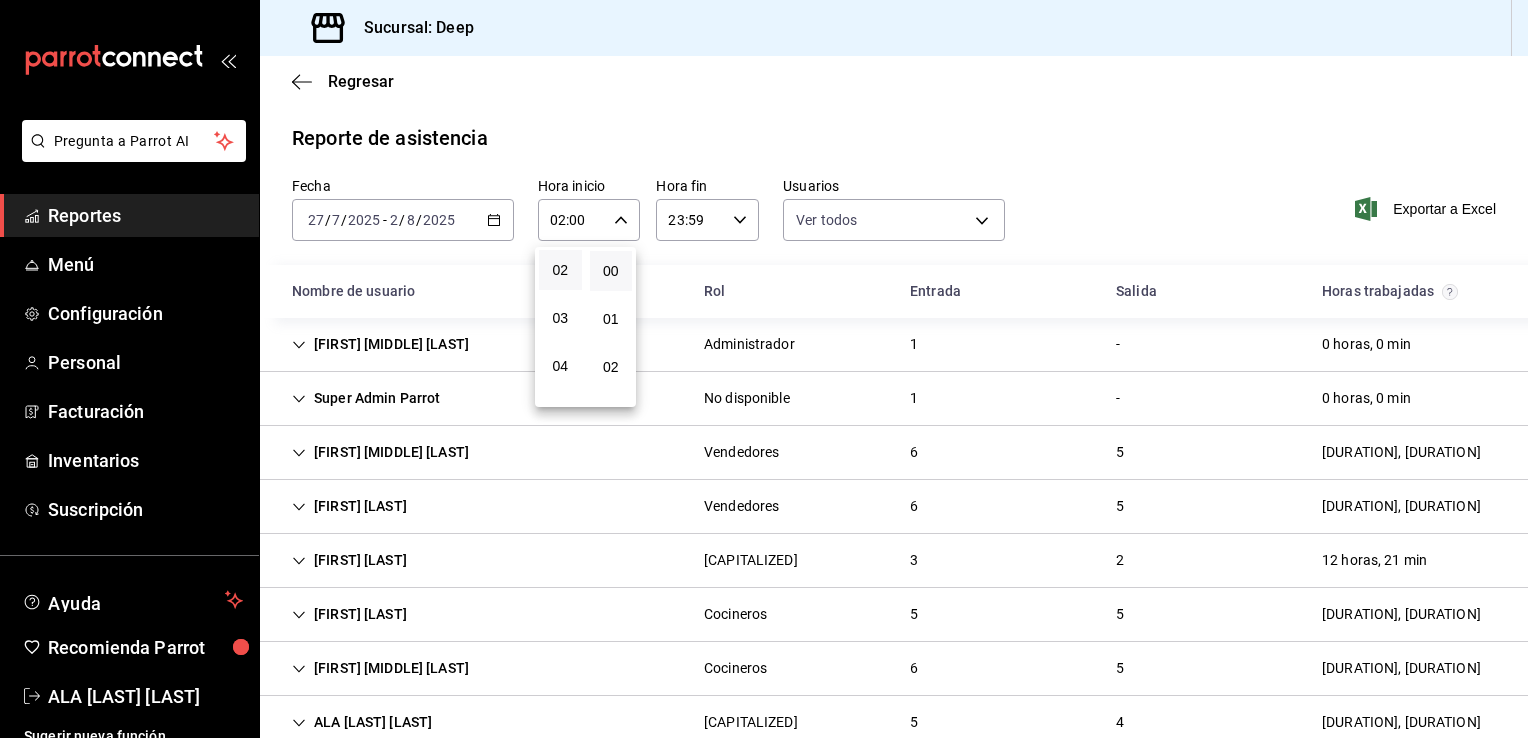 click at bounding box center (764, 369) 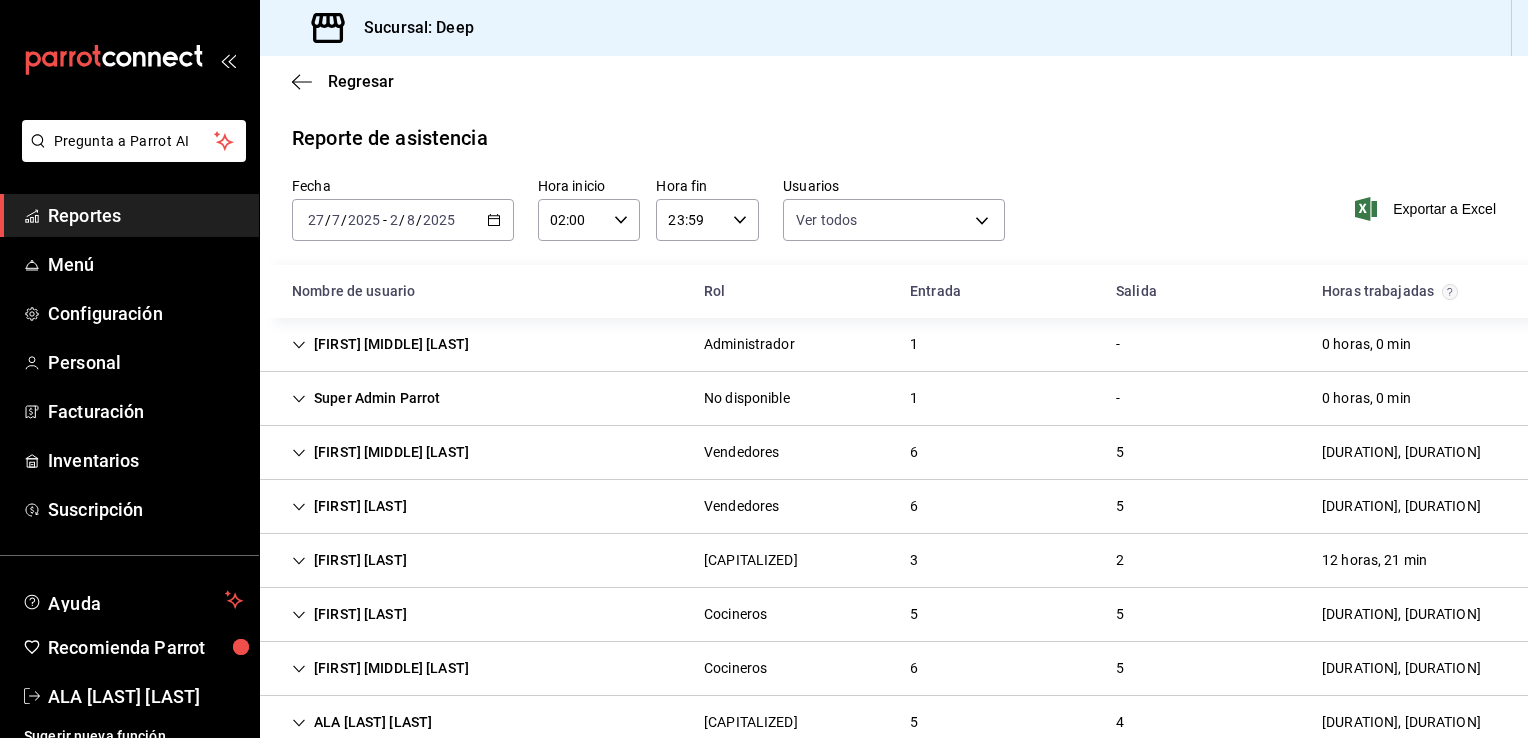 click on "[TIME] inicio" at bounding box center (589, 220) 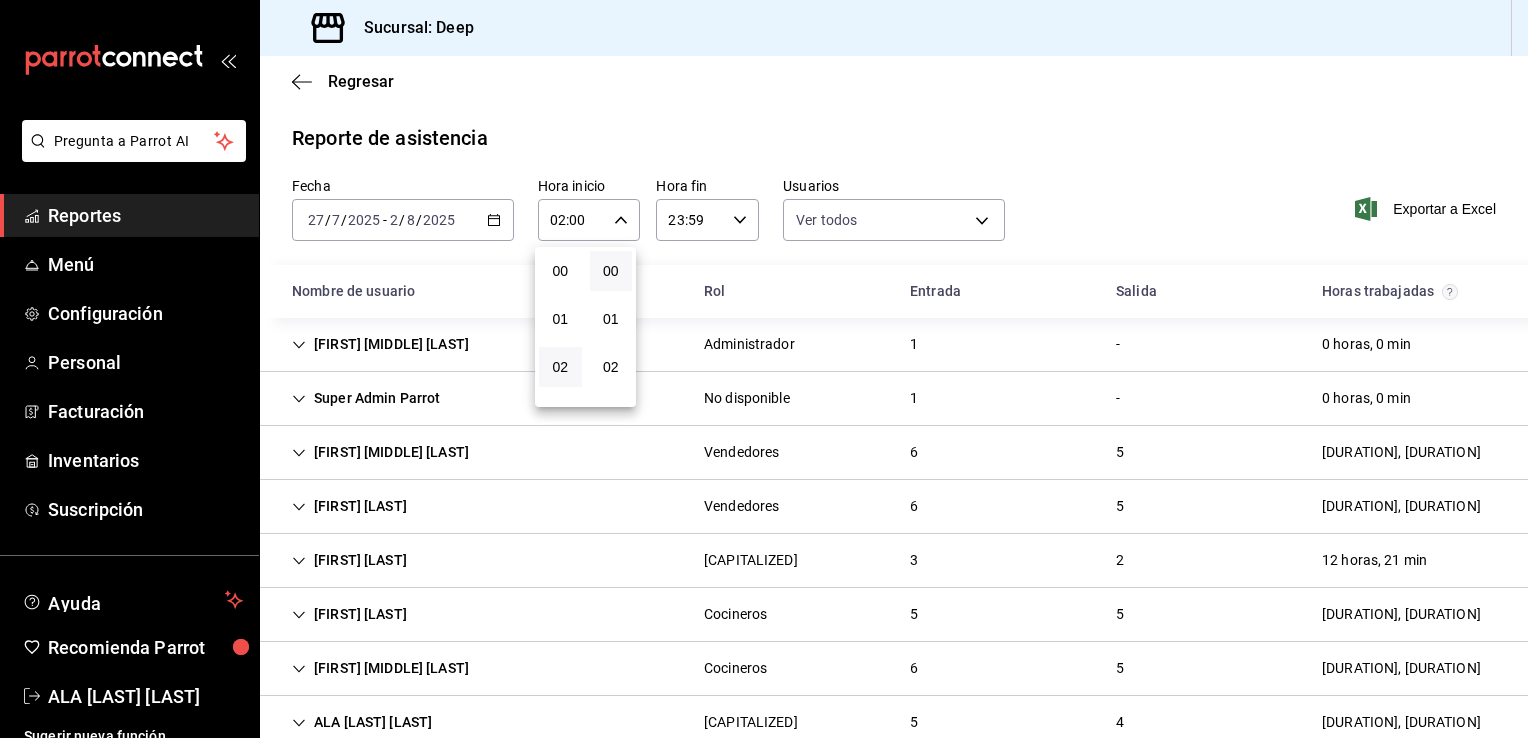 scroll, scrollTop: 97, scrollLeft: 0, axis: vertical 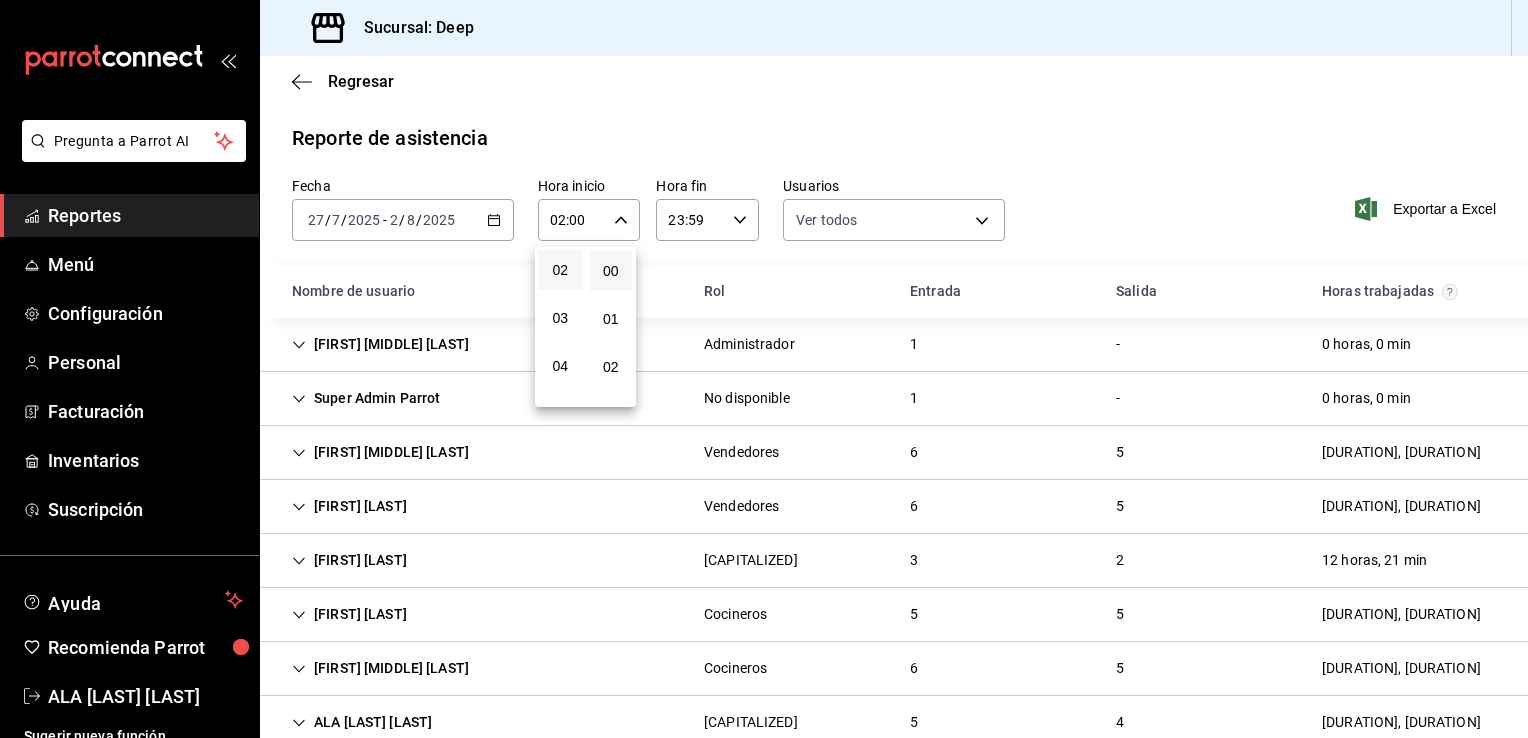 click at bounding box center (764, 369) 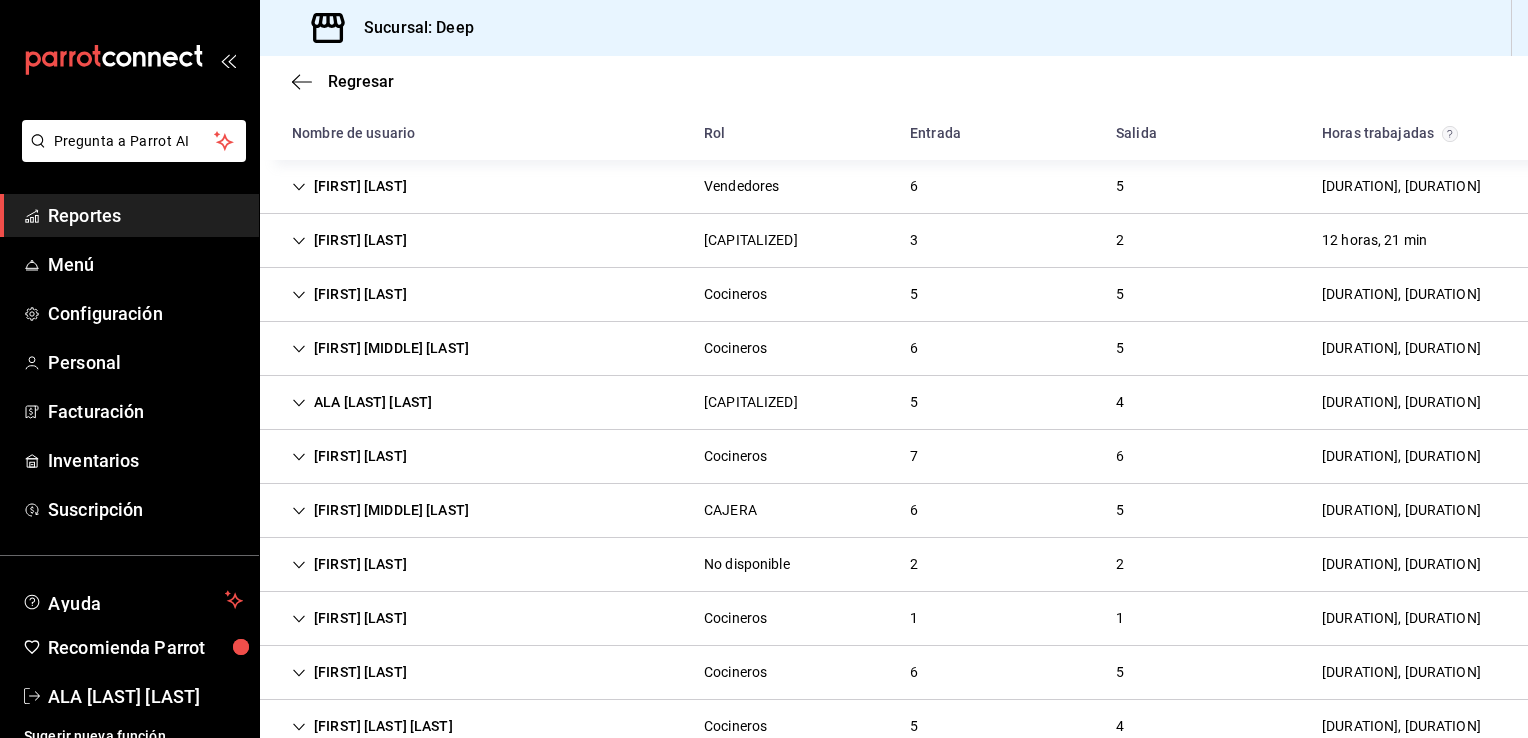 scroll, scrollTop: 360, scrollLeft: 0, axis: vertical 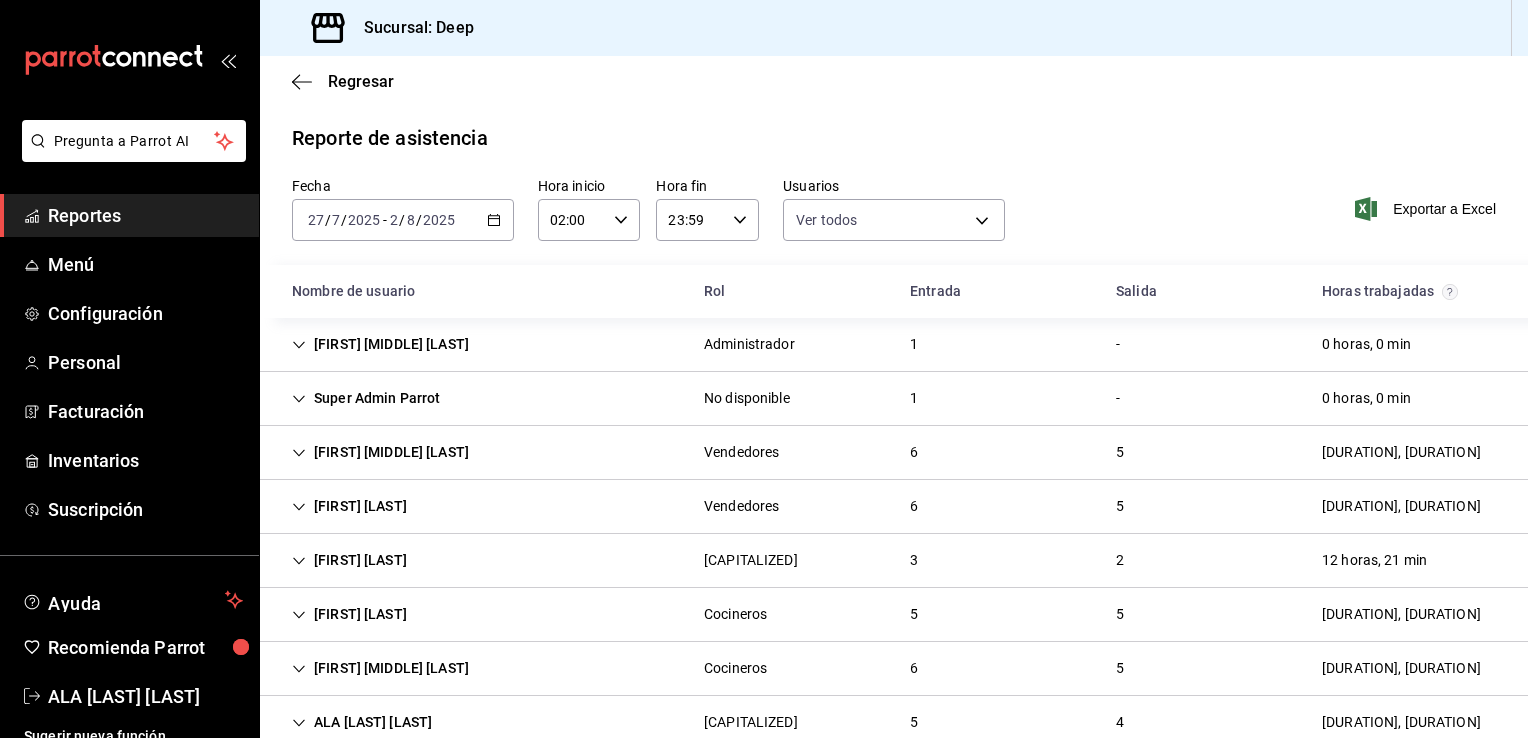 click on "Reportes" at bounding box center [145, 215] 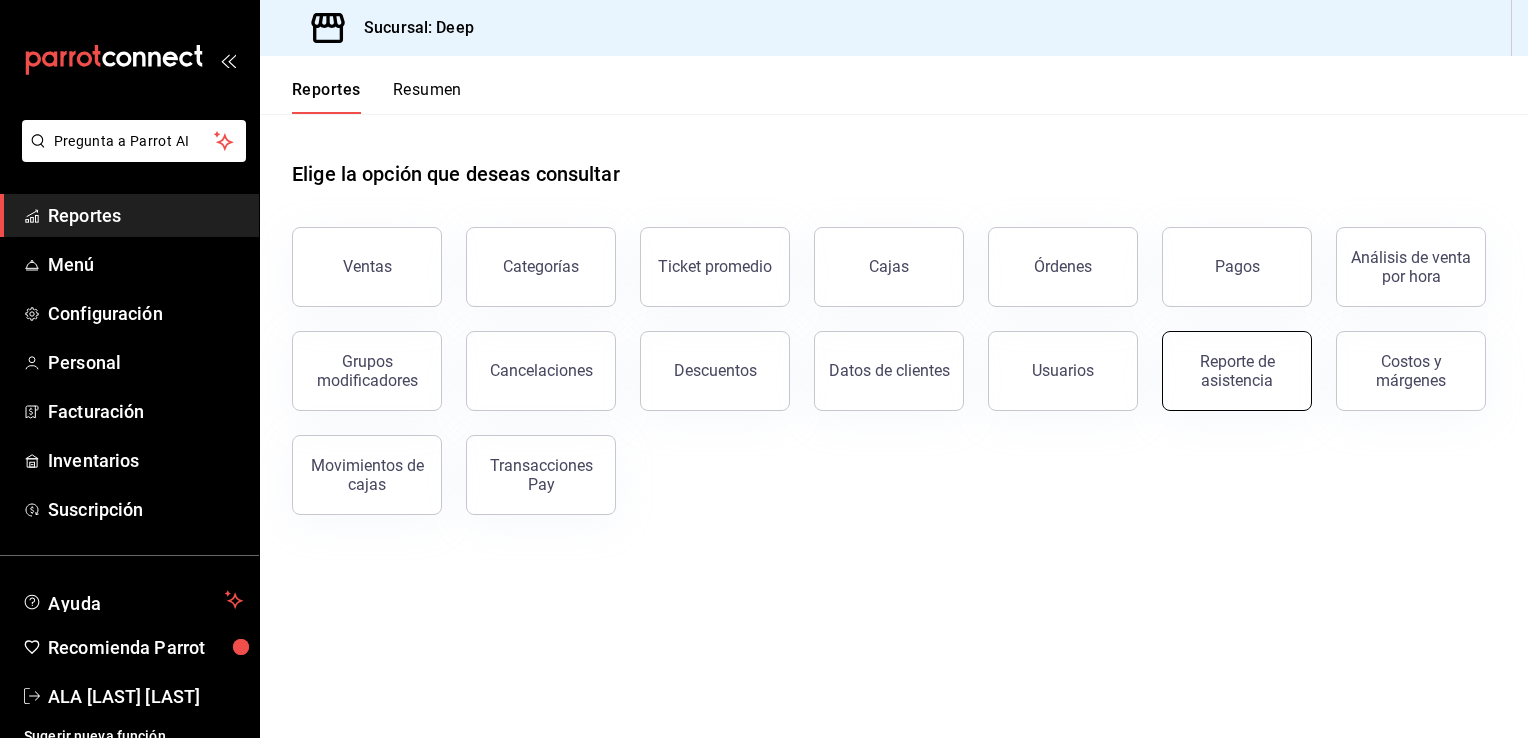 click on "Reporte de asistencia" at bounding box center [1237, 371] 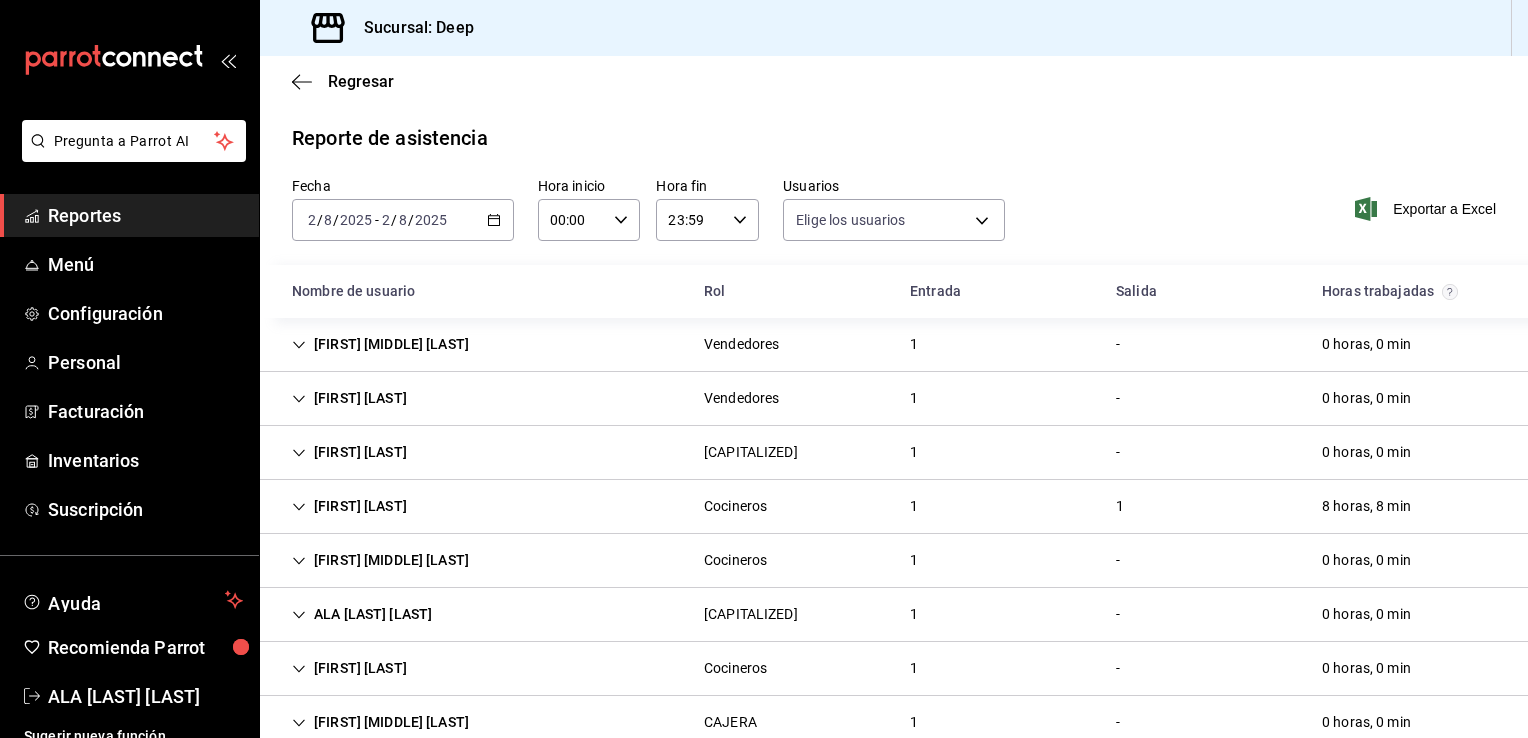 type on "[UUID],[UUID],[UUID],[UUID],[UUID],[UUID],[UUID],[UUID],[UUID],[UUID],[UUID],[UUID],[UUID],[UUID],[UUID],[UUID],[UUID],[UUID],[UUID],[UUID],[UUID],[UUID],[UUID],[UUID],[UUID],[UUID],[UUID],[UUID]" 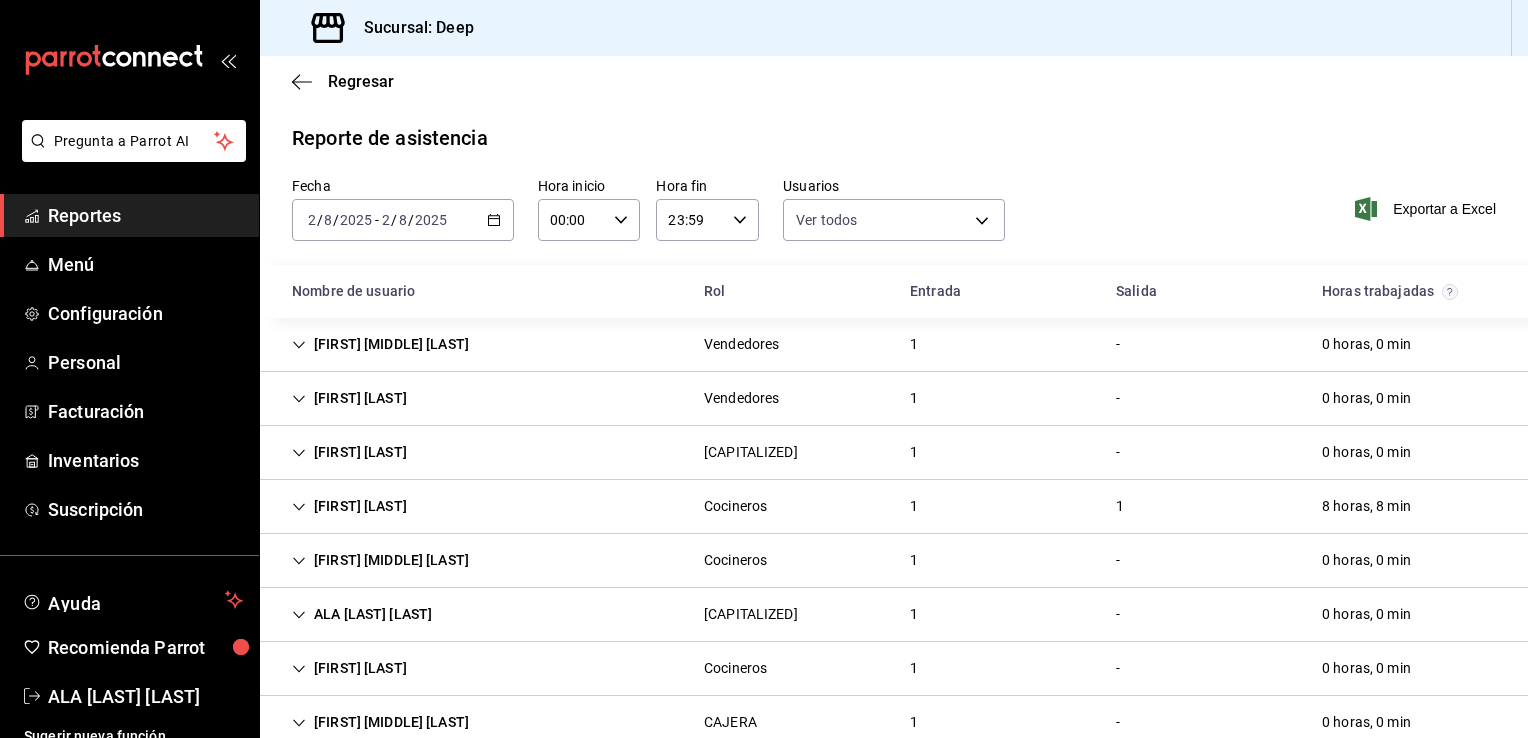 click at bounding box center [129, 60] 